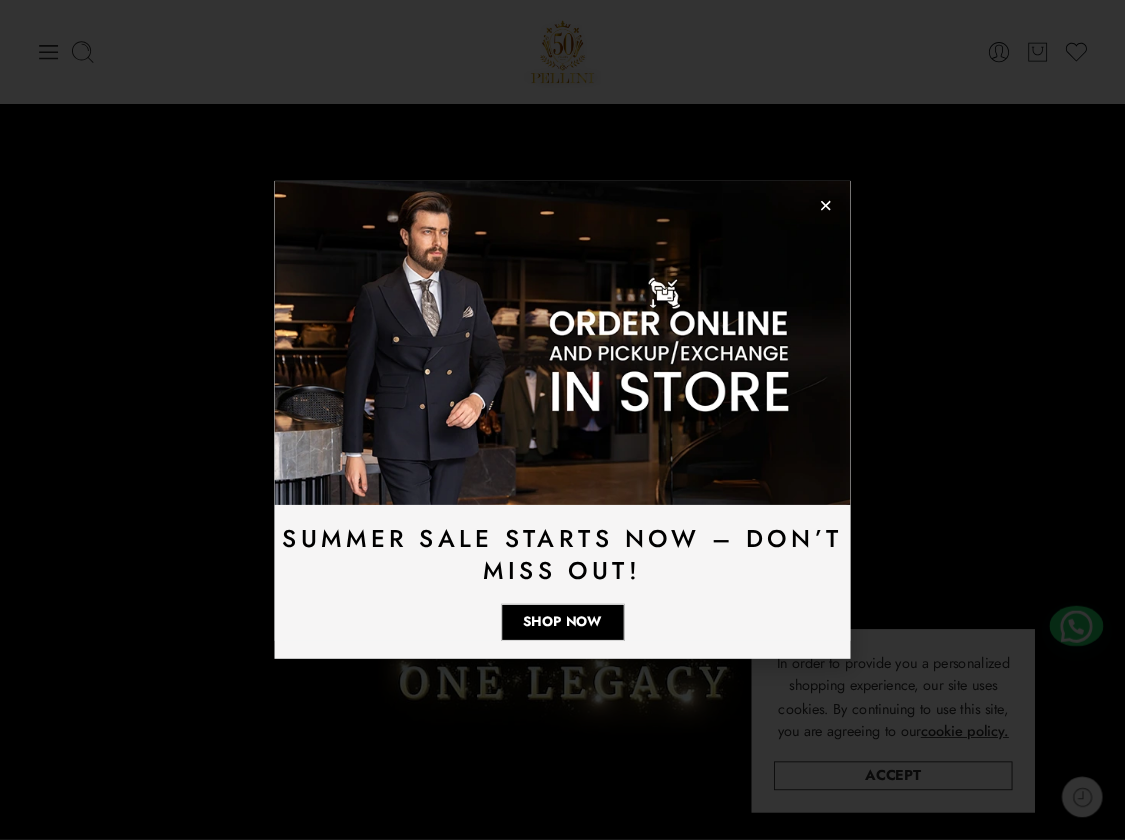 scroll, scrollTop: 0, scrollLeft: 0, axis: both 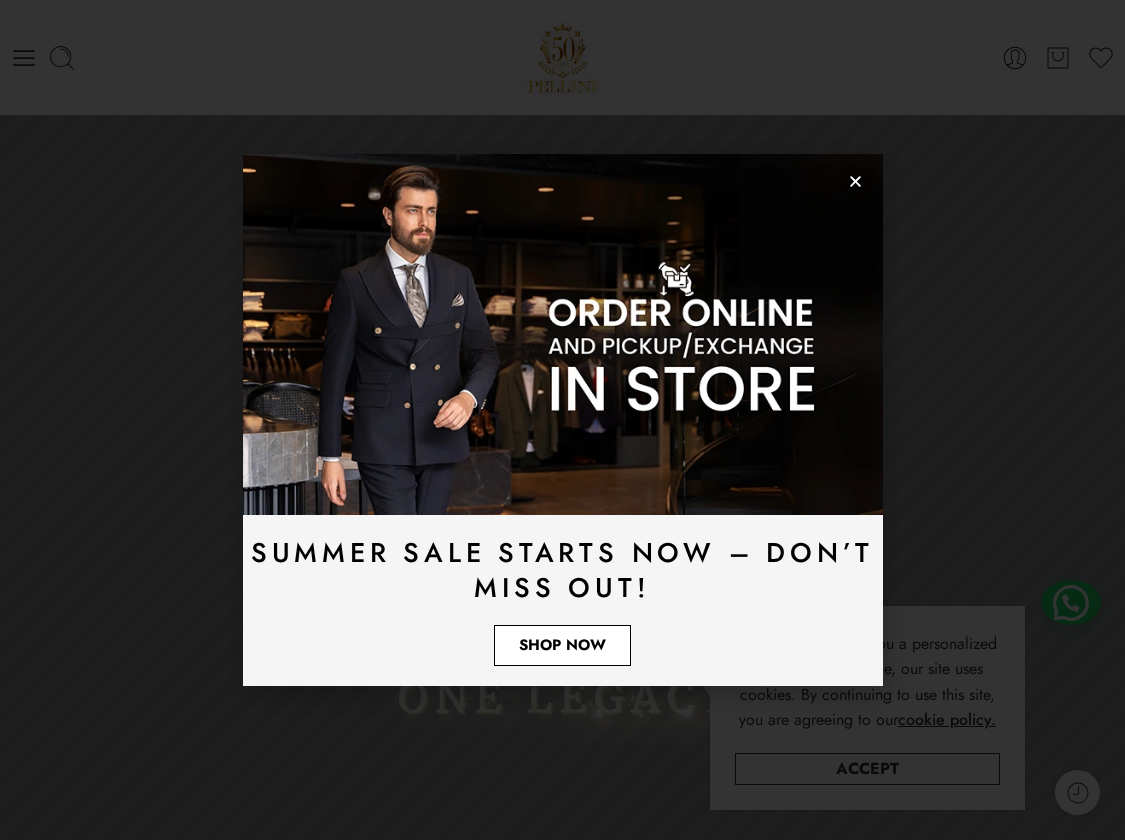 click on "Shop Now" at bounding box center [562, 645] 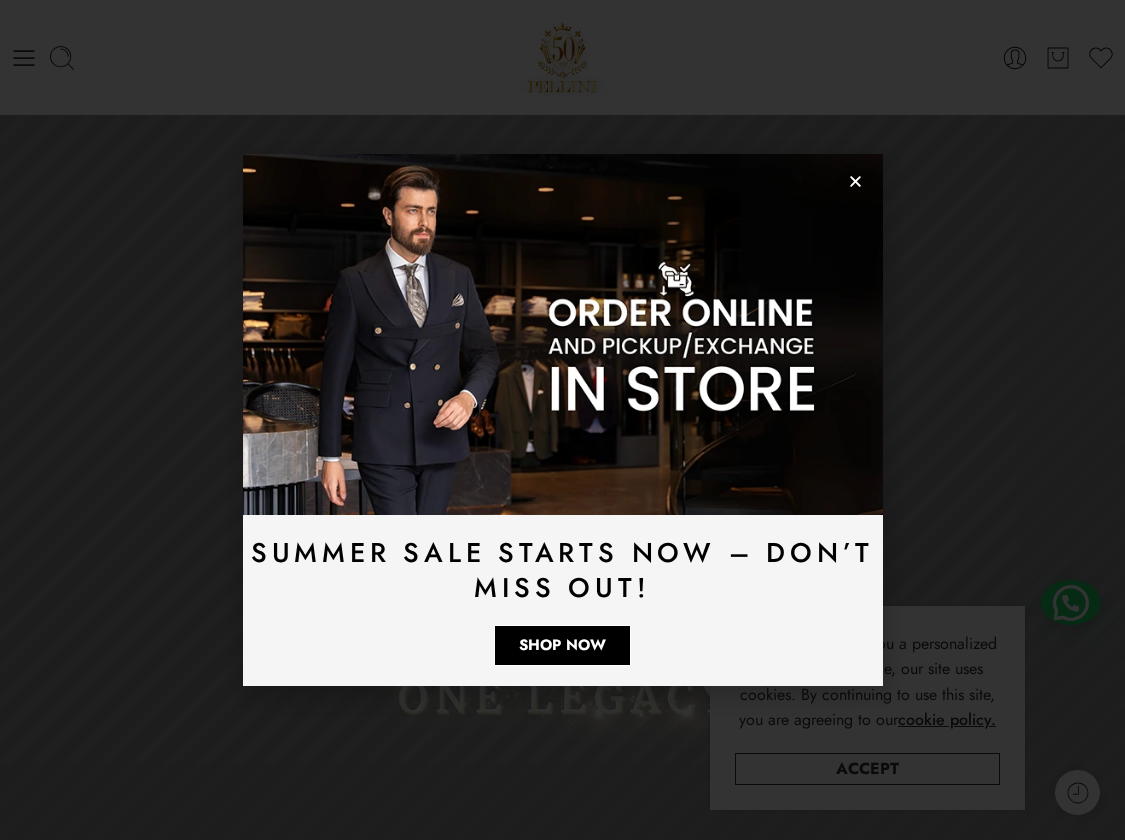 click 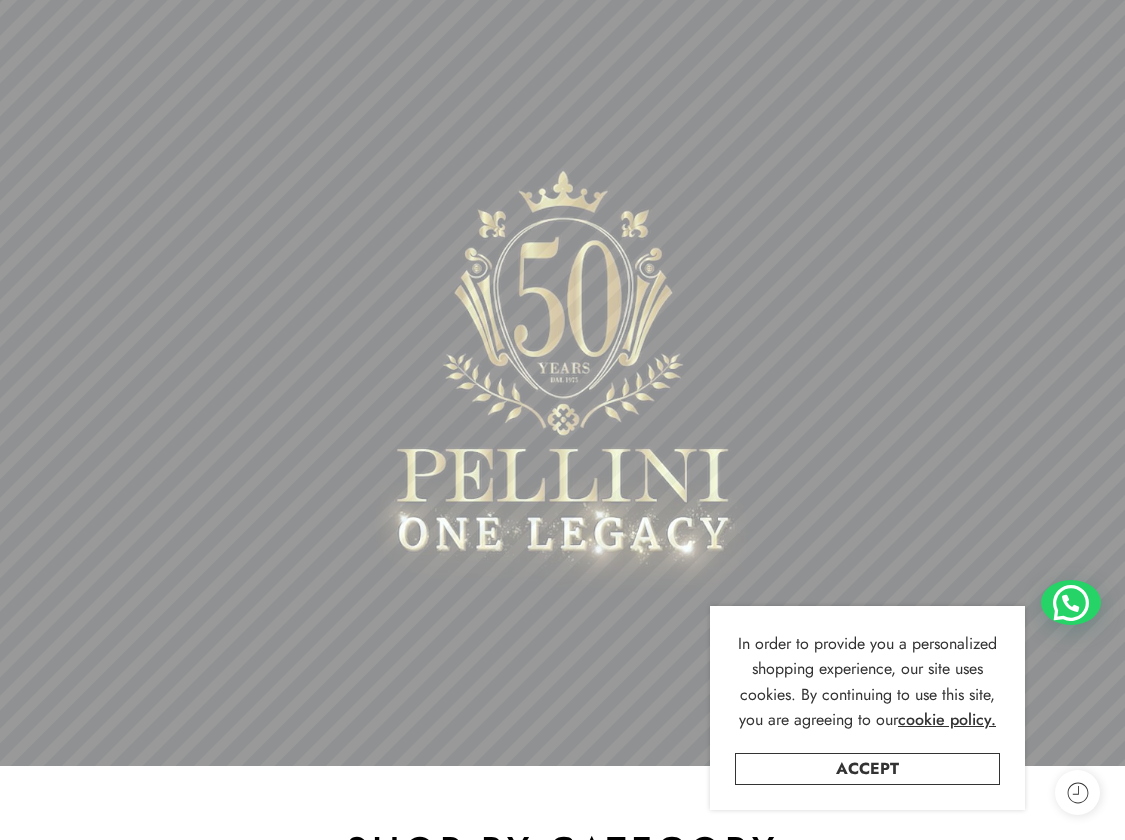 scroll, scrollTop: 200, scrollLeft: 0, axis: vertical 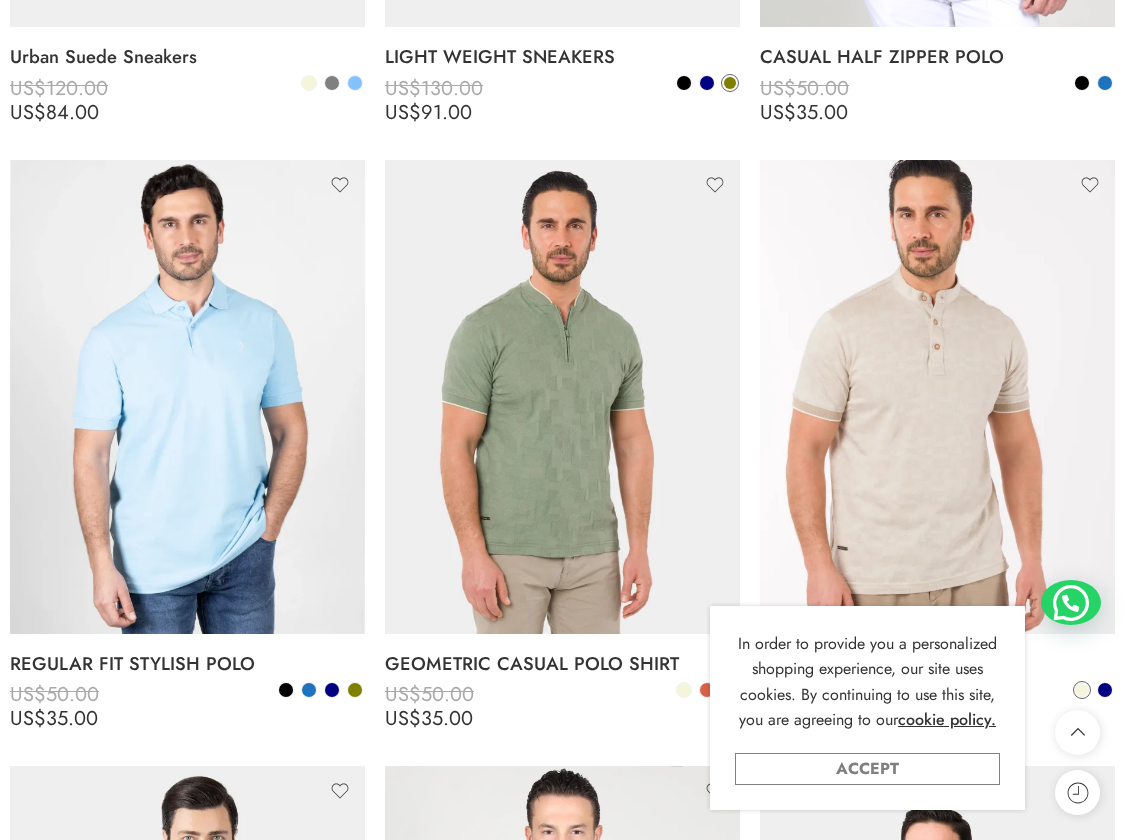 click on "Accept" at bounding box center (867, 769) 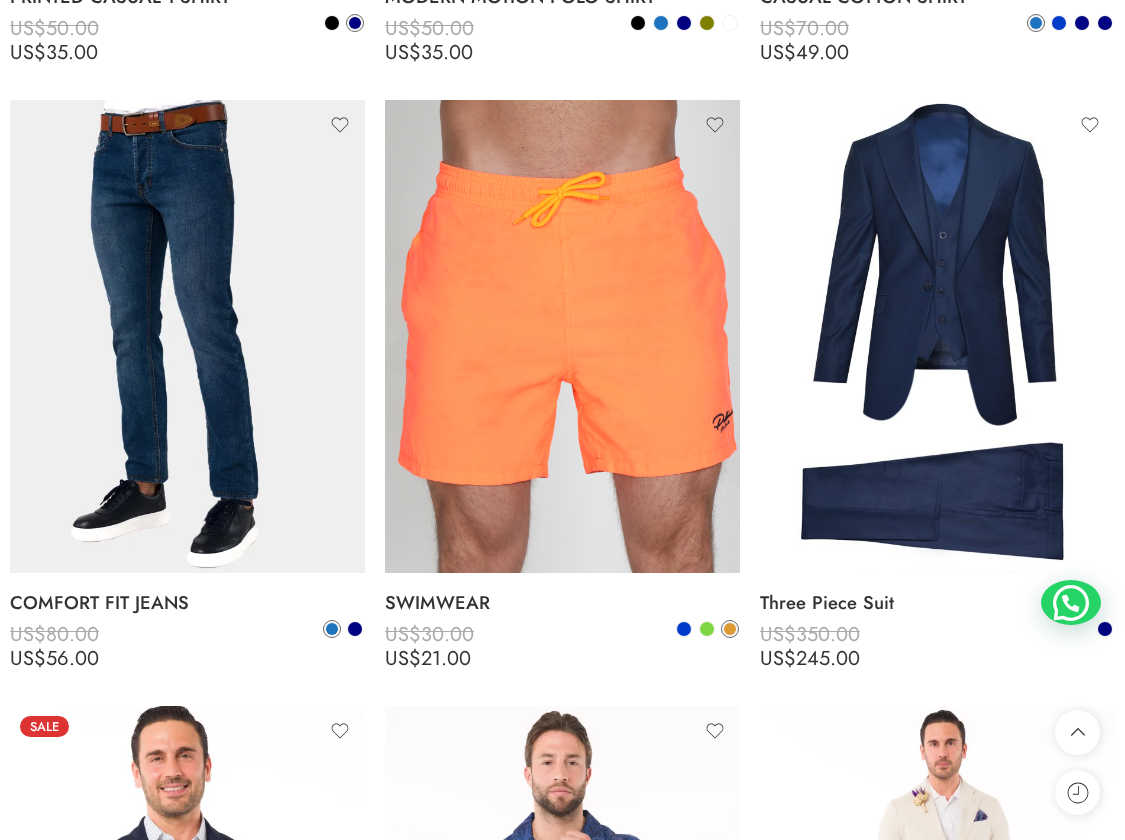 scroll, scrollTop: 2100, scrollLeft: 0, axis: vertical 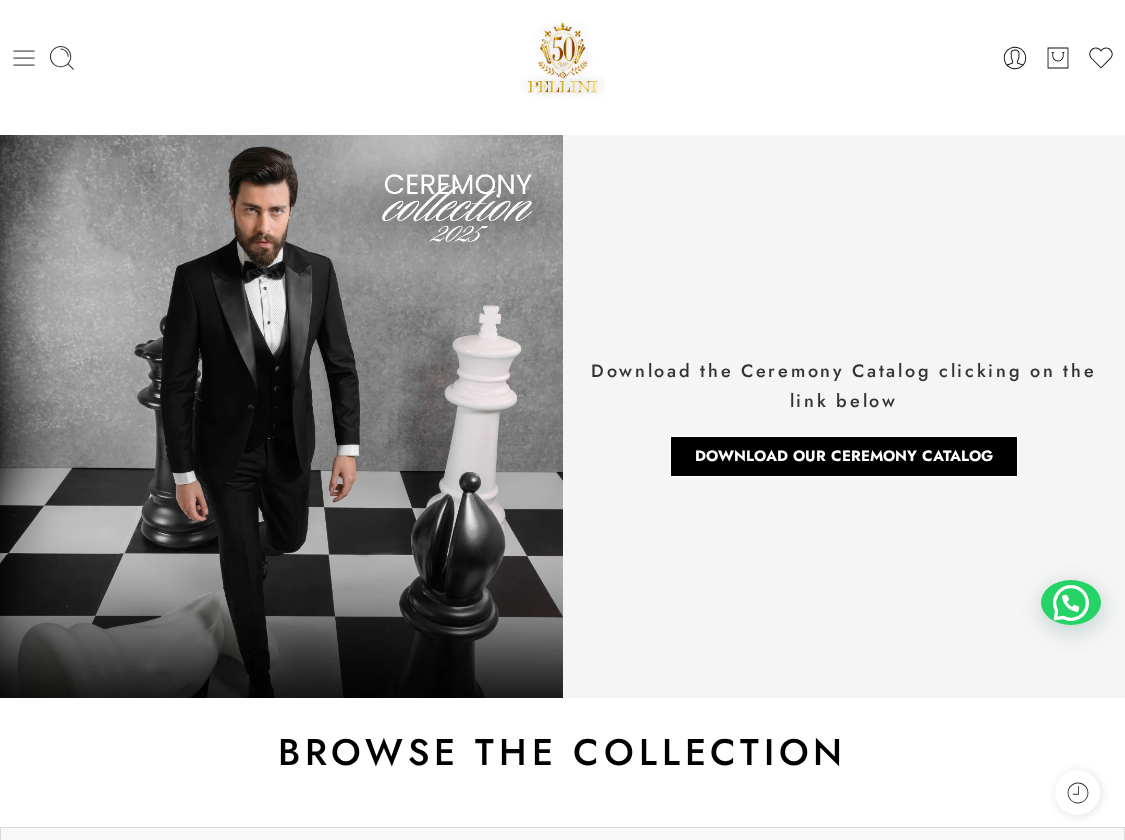 click 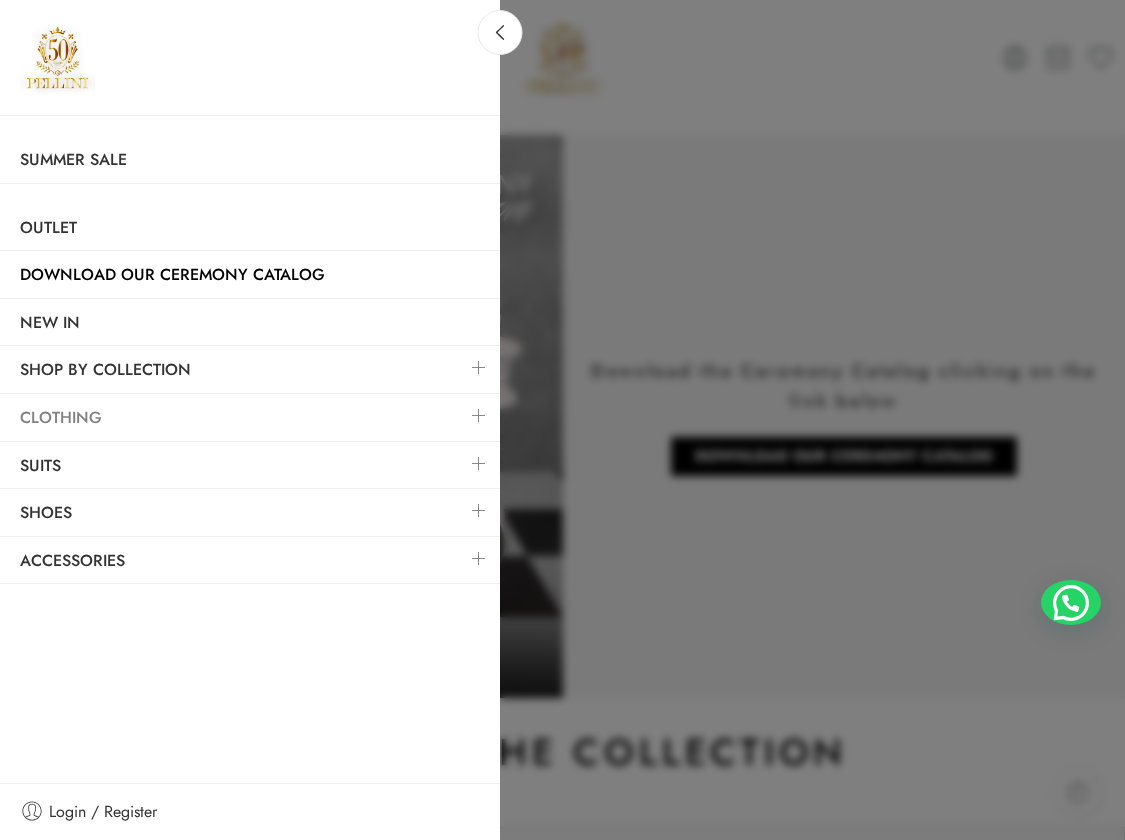 click on "Clothing" at bounding box center [250, 418] 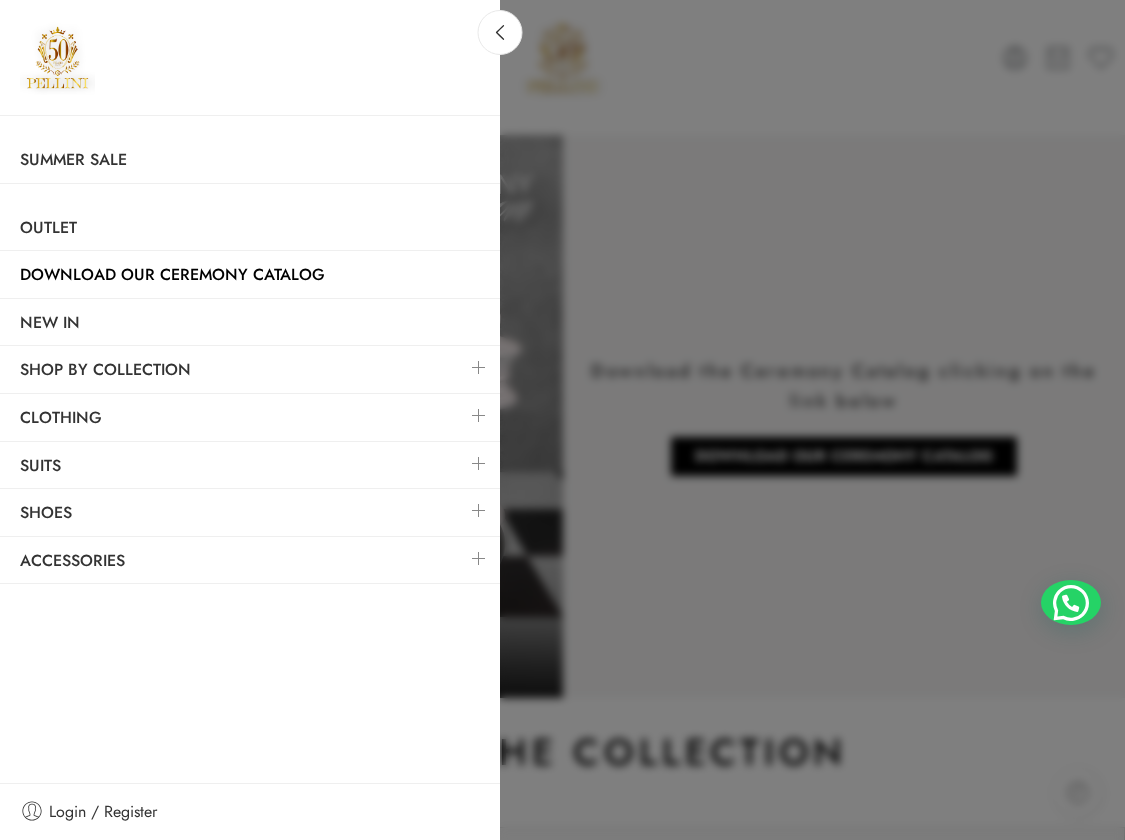 click at bounding box center (562, 420) 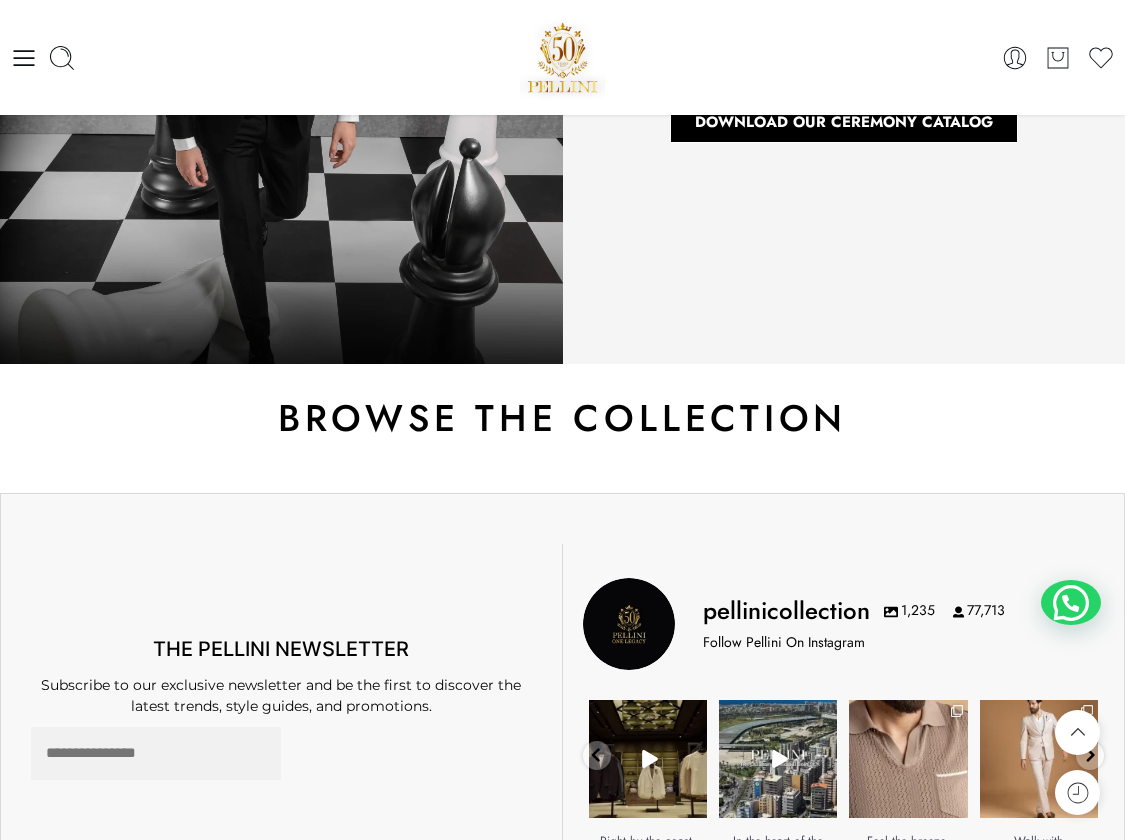 scroll, scrollTop: 100, scrollLeft: 0, axis: vertical 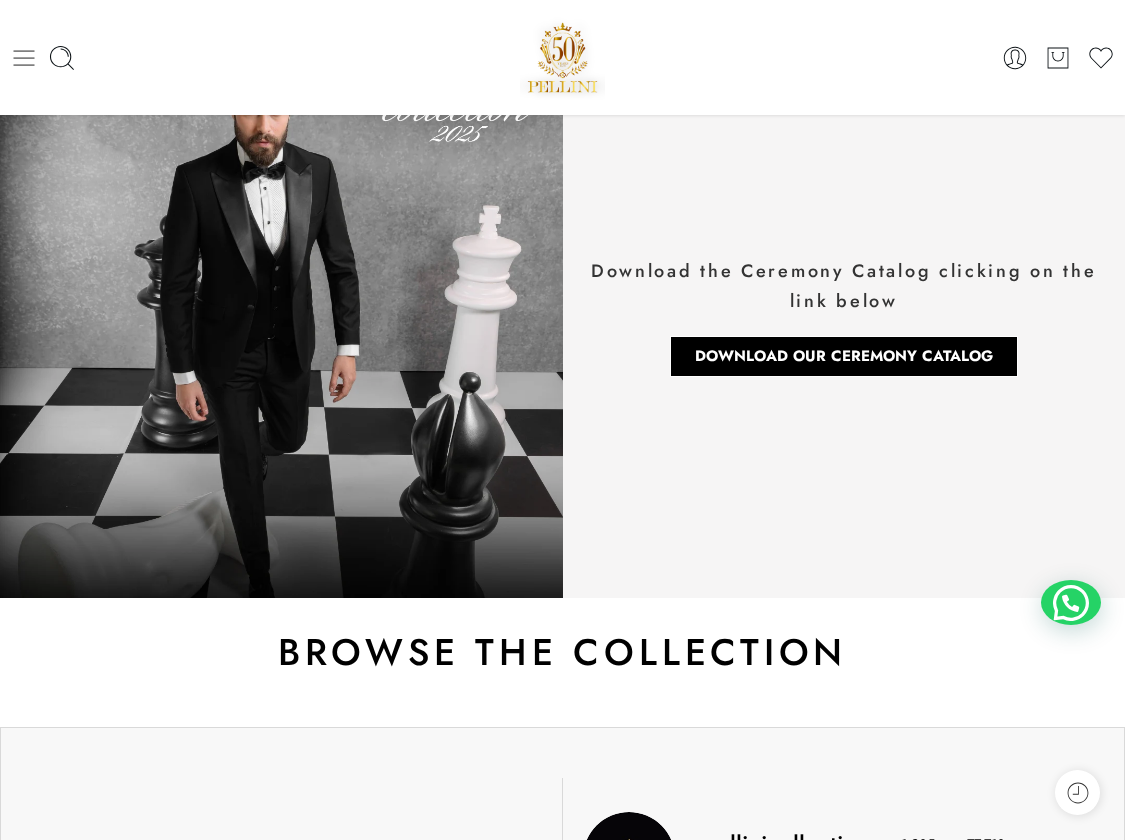 click 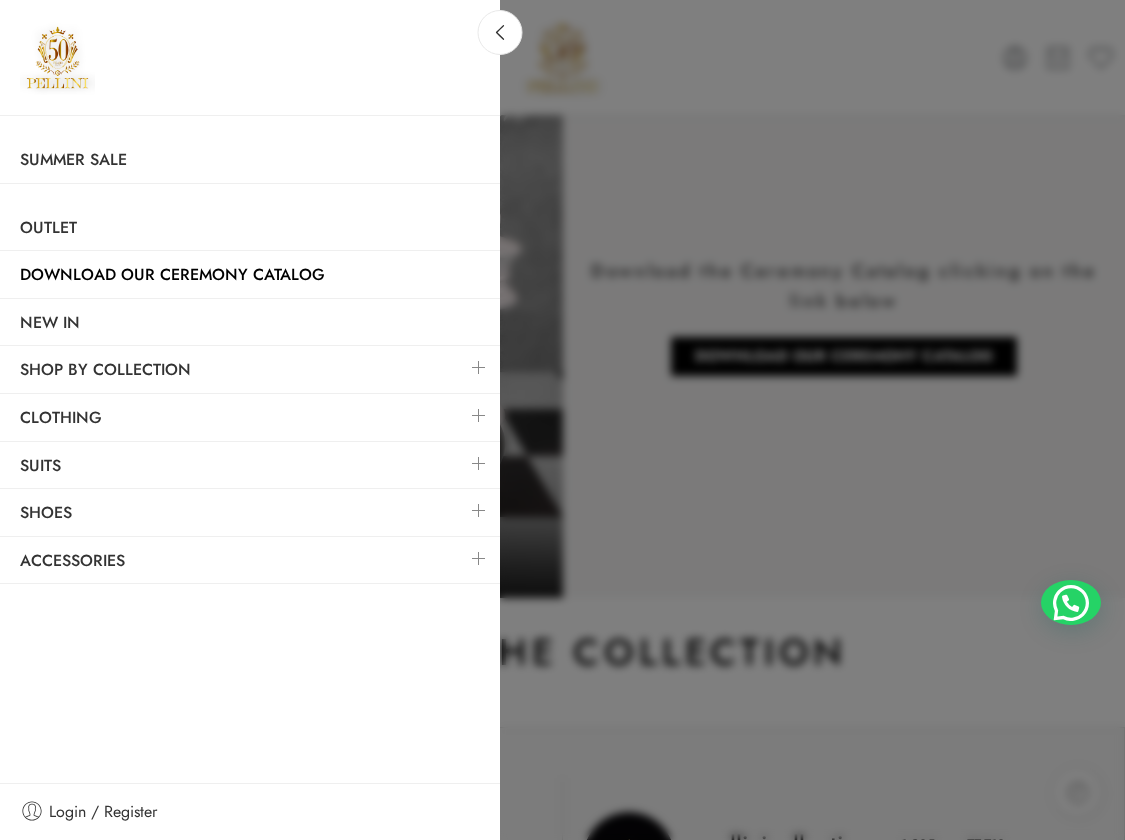 click at bounding box center (479, 367) 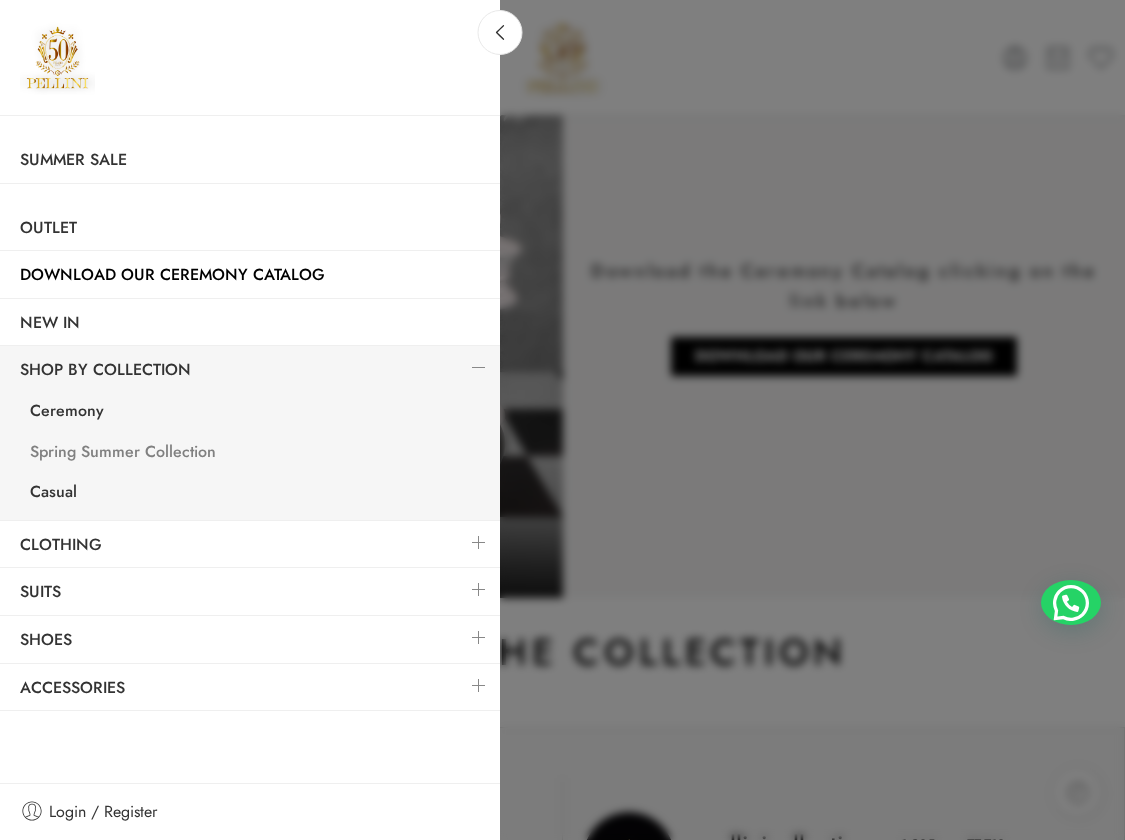 click on "Spring Summer Collection" at bounding box center (255, 454) 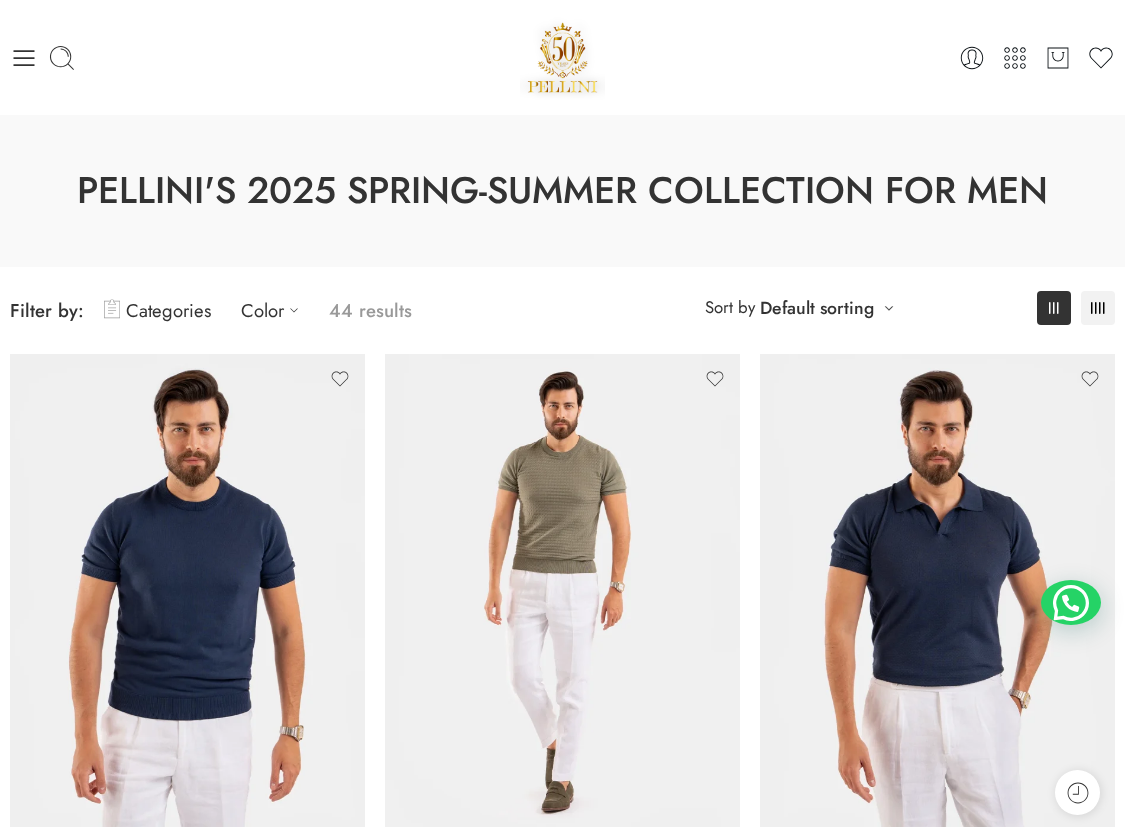 scroll, scrollTop: 0, scrollLeft: 0, axis: both 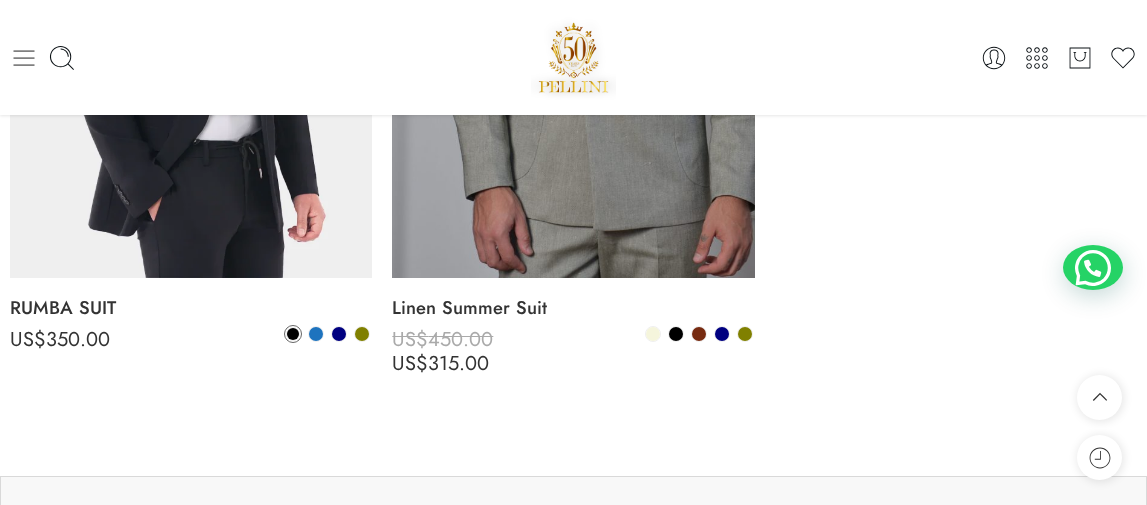 click 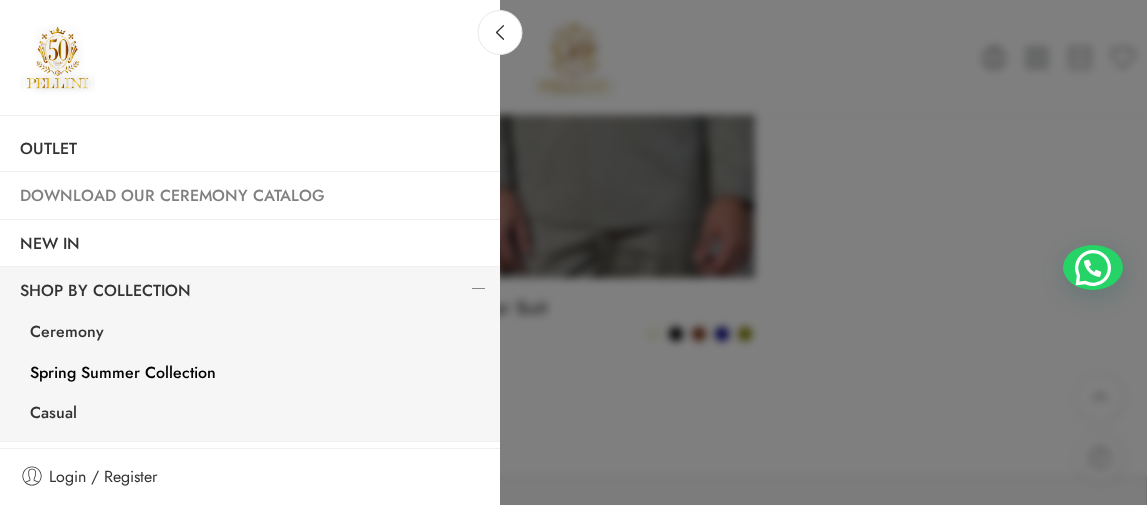scroll, scrollTop: 200, scrollLeft: 0, axis: vertical 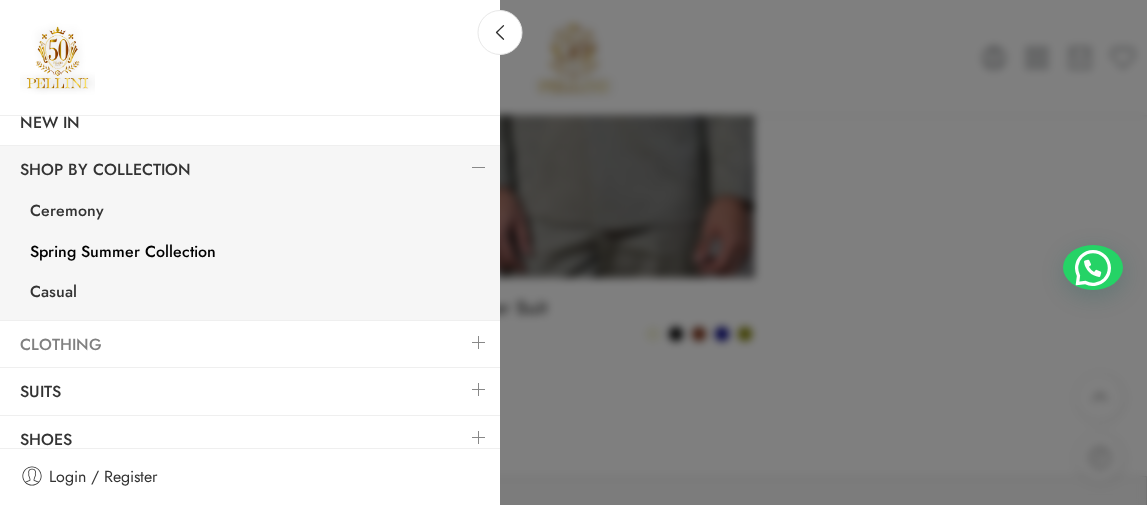 click on "Clothing" at bounding box center [250, 345] 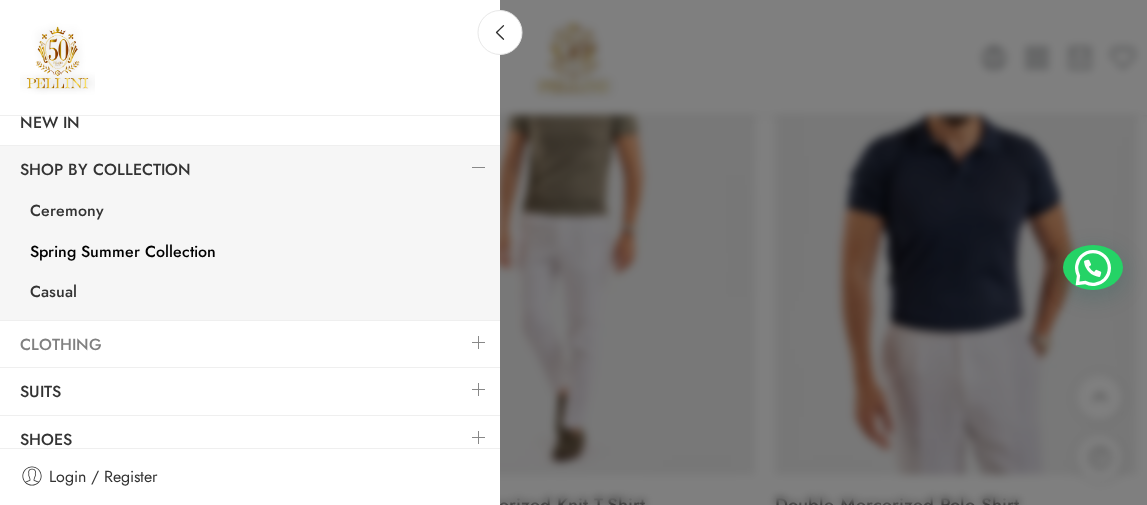 scroll, scrollTop: 0, scrollLeft: 0, axis: both 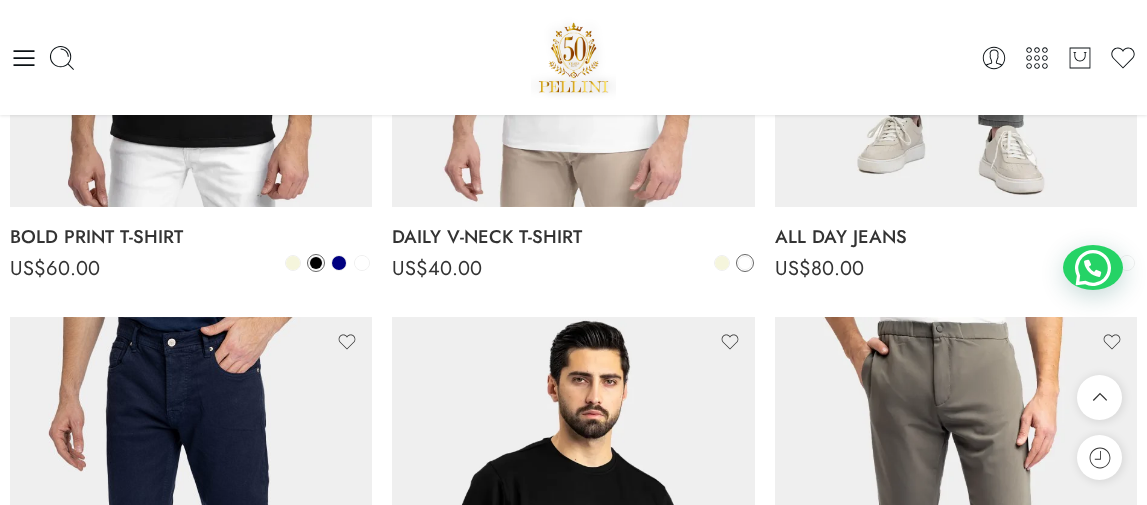 drag, startPoint x: 12, startPoint y: 60, endPoint x: 17, endPoint y: 86, distance: 26.476404 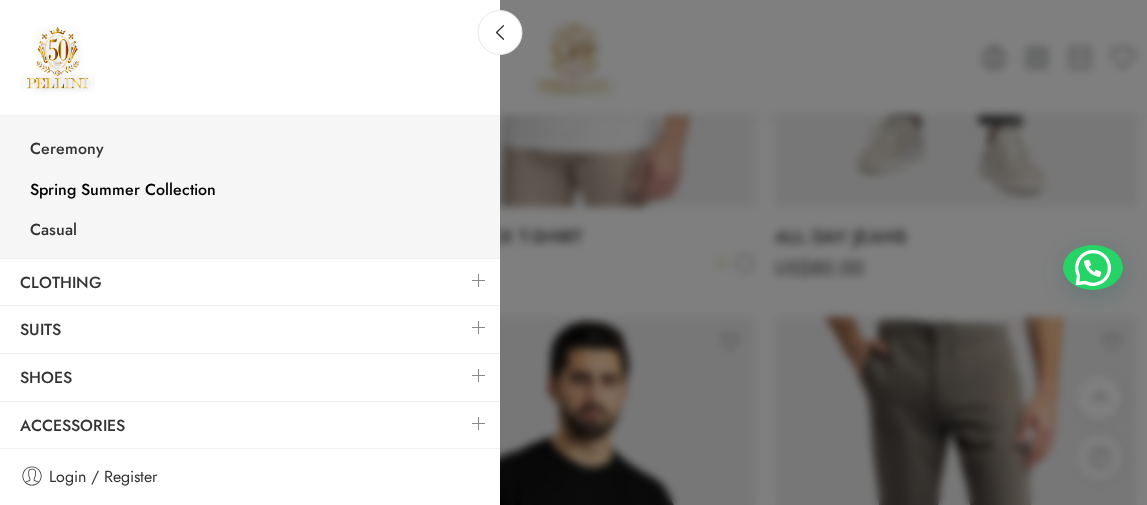 scroll, scrollTop: 263, scrollLeft: 0, axis: vertical 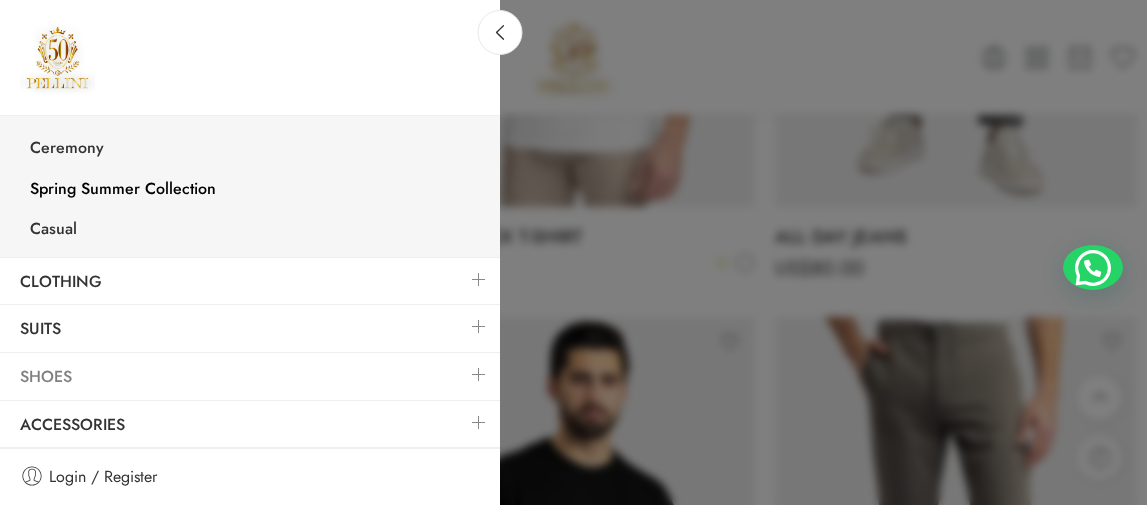 click on "Shoes" at bounding box center (250, 377) 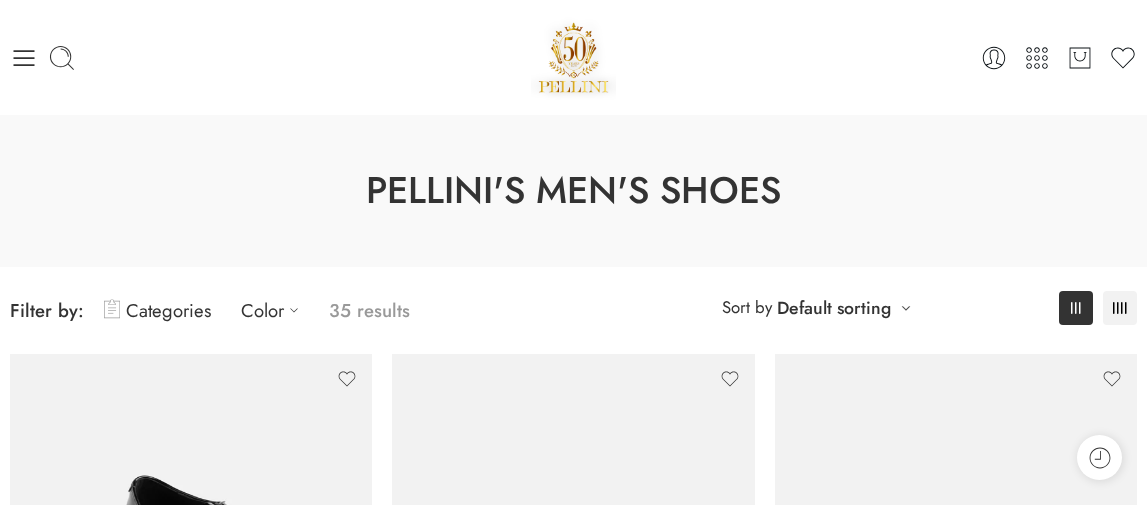 scroll, scrollTop: 0, scrollLeft: 0, axis: both 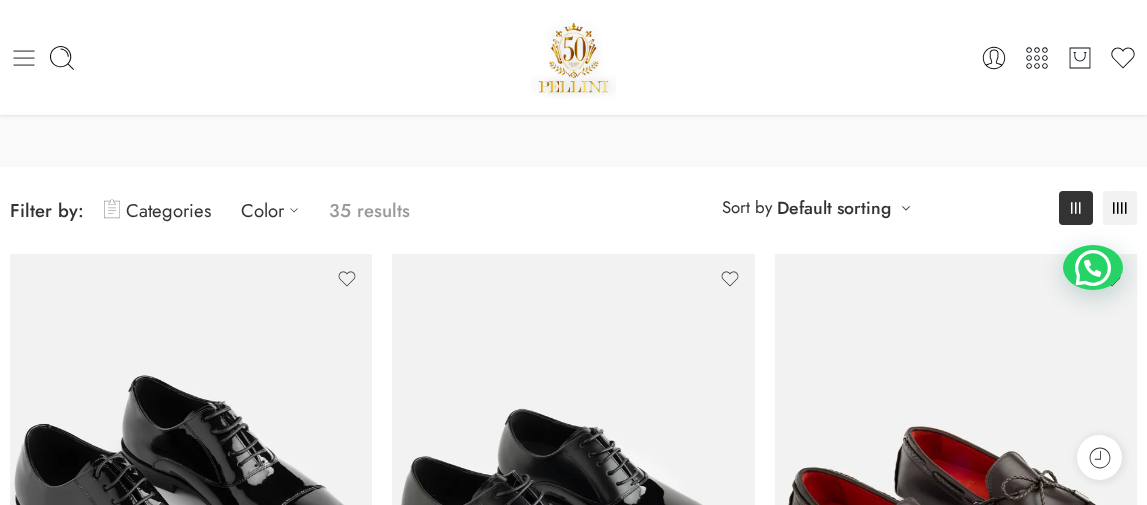 click 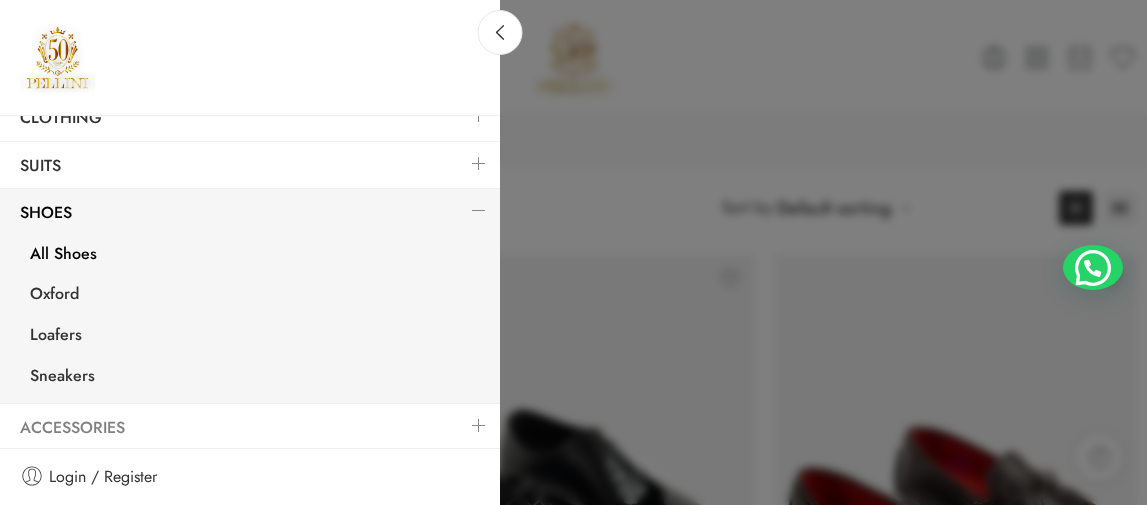 scroll, scrollTop: 304, scrollLeft: 0, axis: vertical 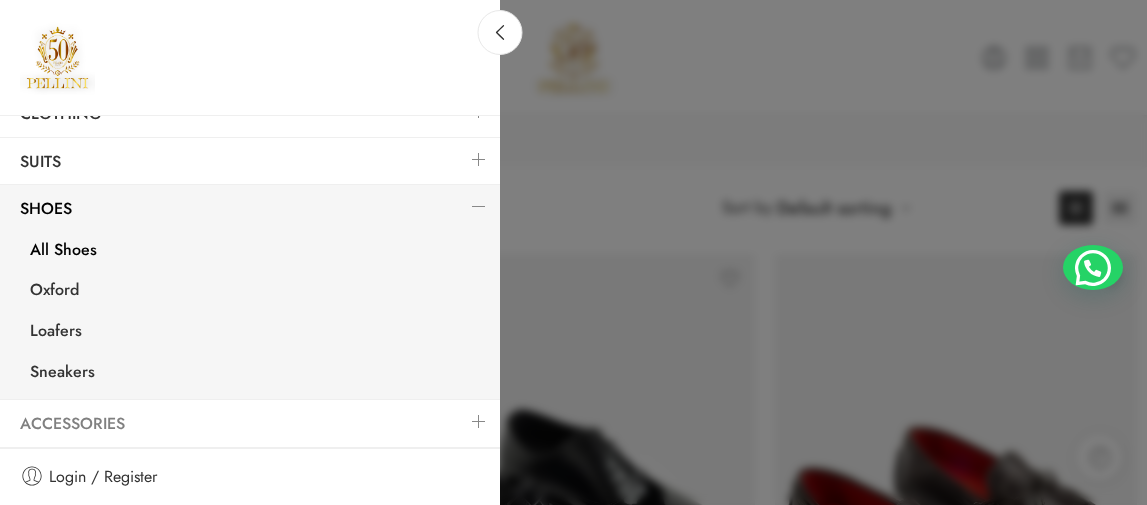 click on "Accessories" at bounding box center [250, 424] 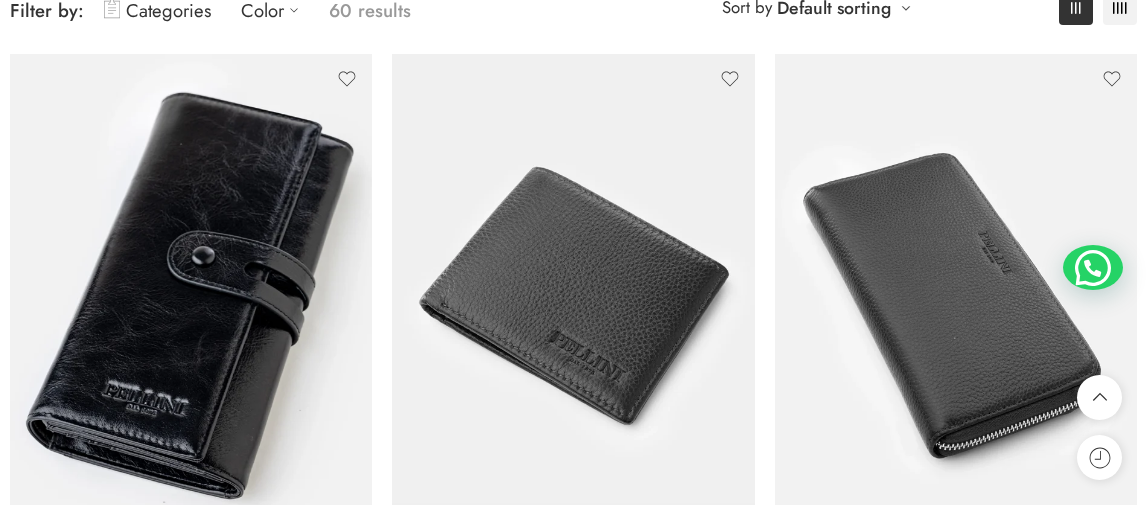 scroll, scrollTop: 500, scrollLeft: 0, axis: vertical 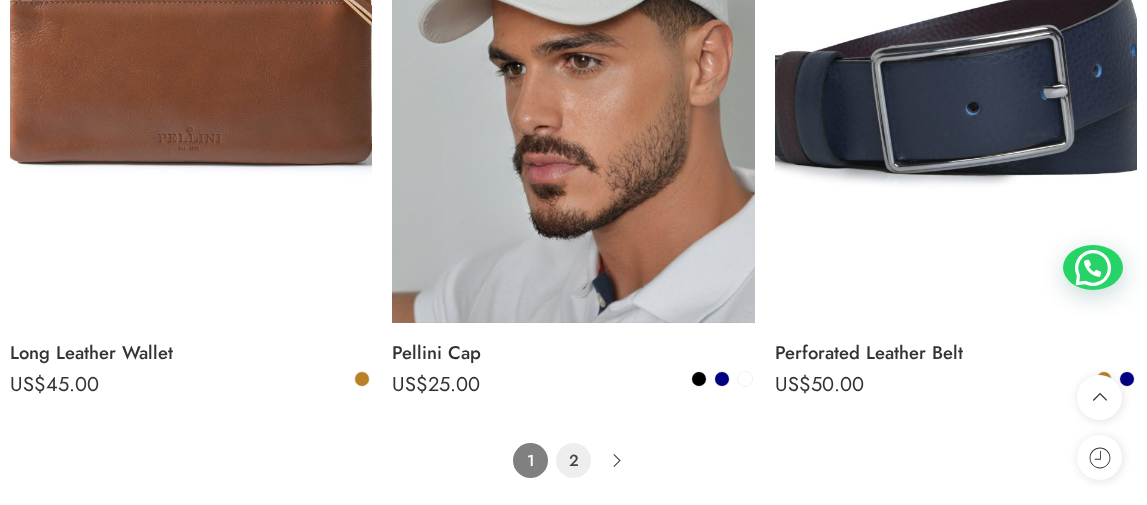 click on "2" at bounding box center (573, 460) 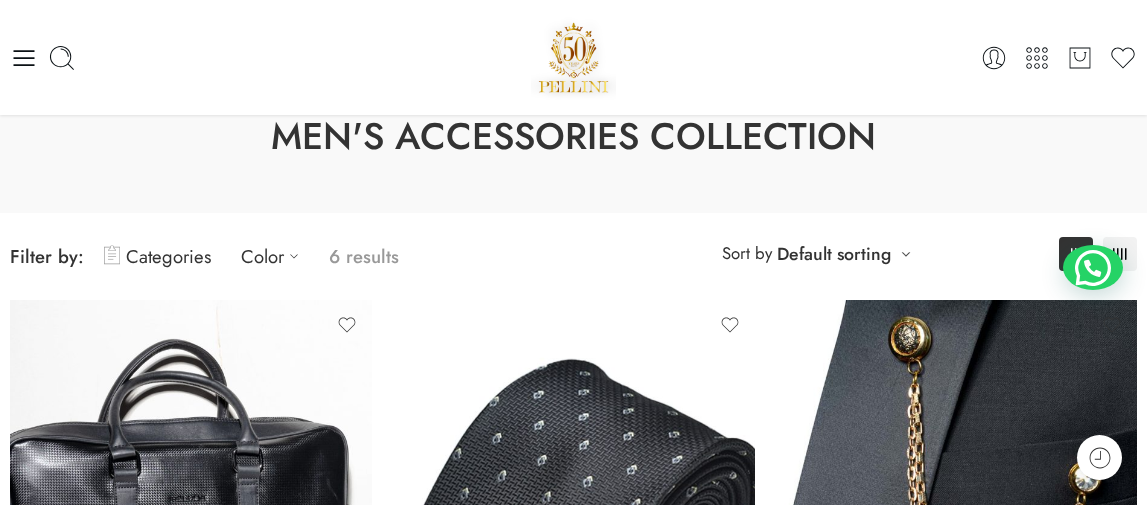 scroll, scrollTop: 0, scrollLeft: 0, axis: both 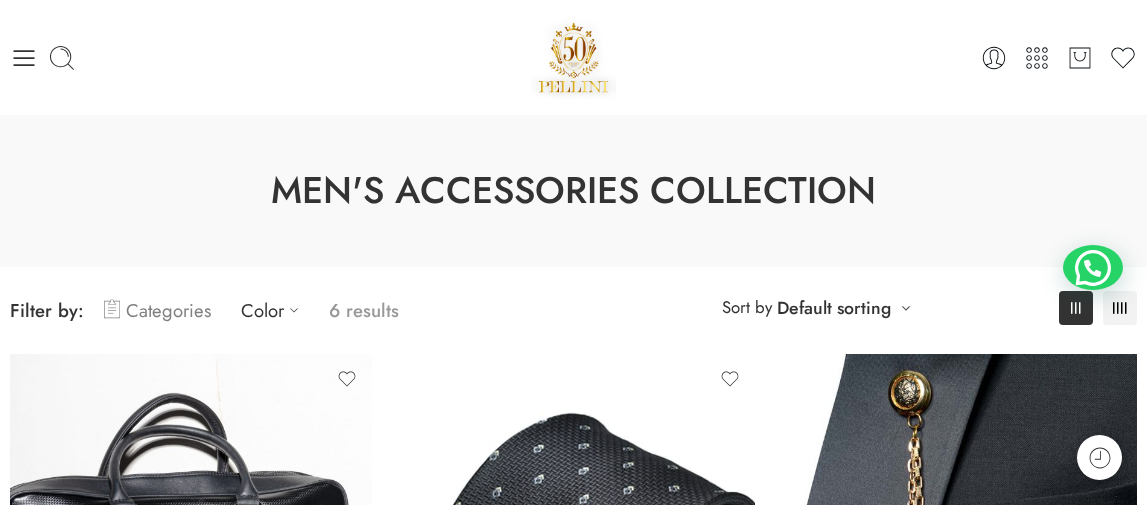 click on "Categories" at bounding box center (157, 310) 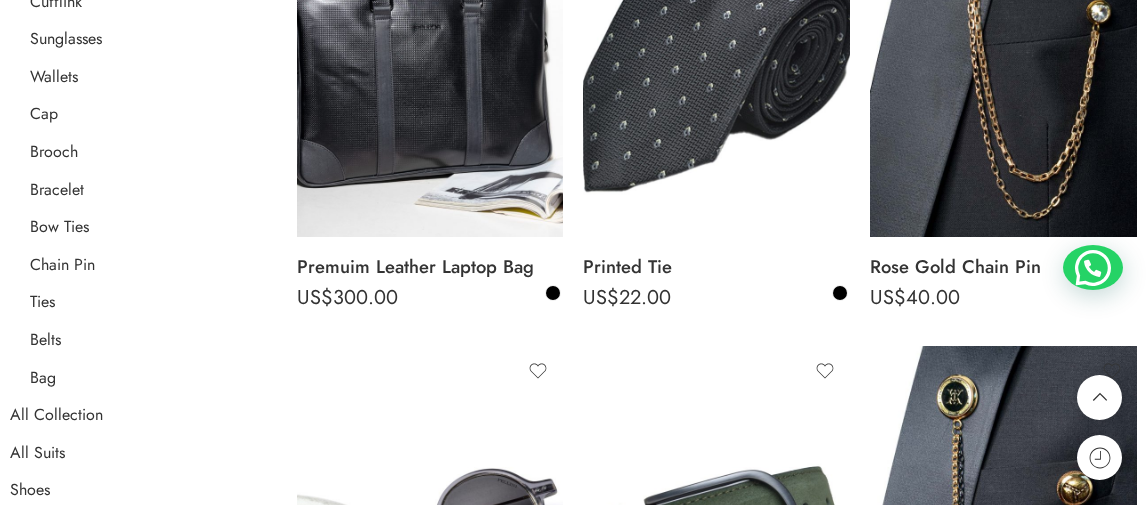 scroll, scrollTop: 500, scrollLeft: 0, axis: vertical 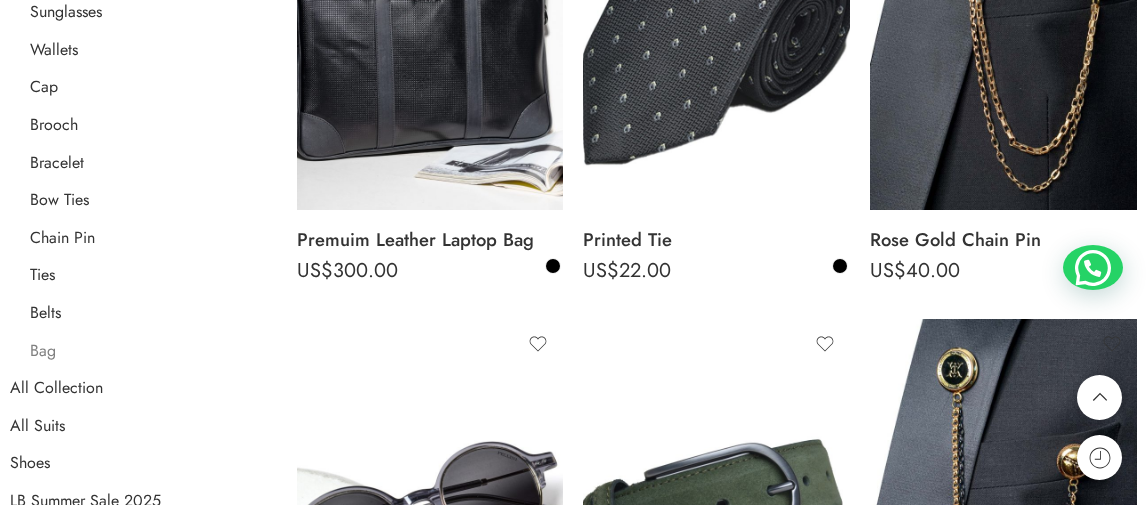 click on "Bag" at bounding box center (43, 351) 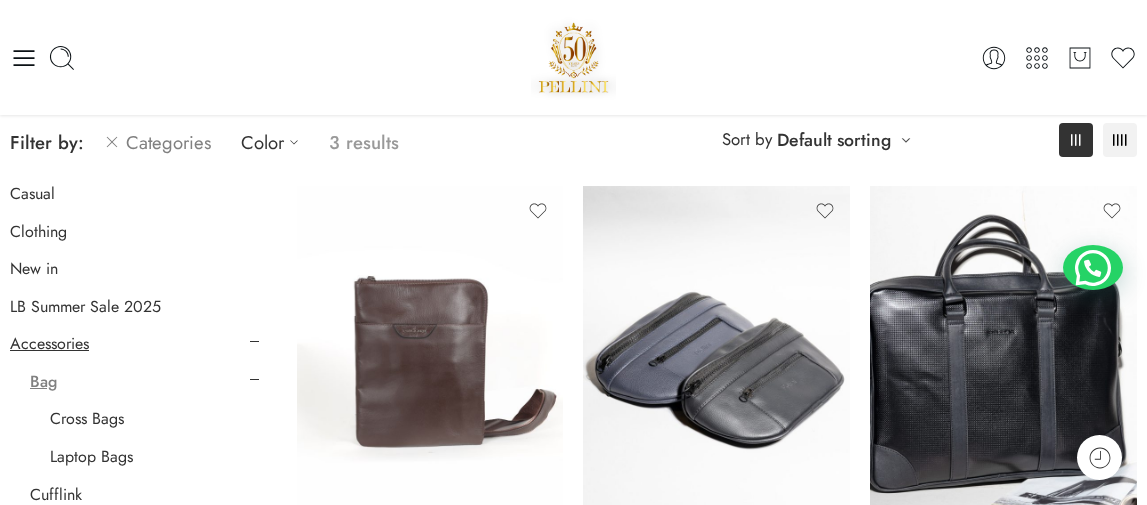 scroll, scrollTop: 0, scrollLeft: 0, axis: both 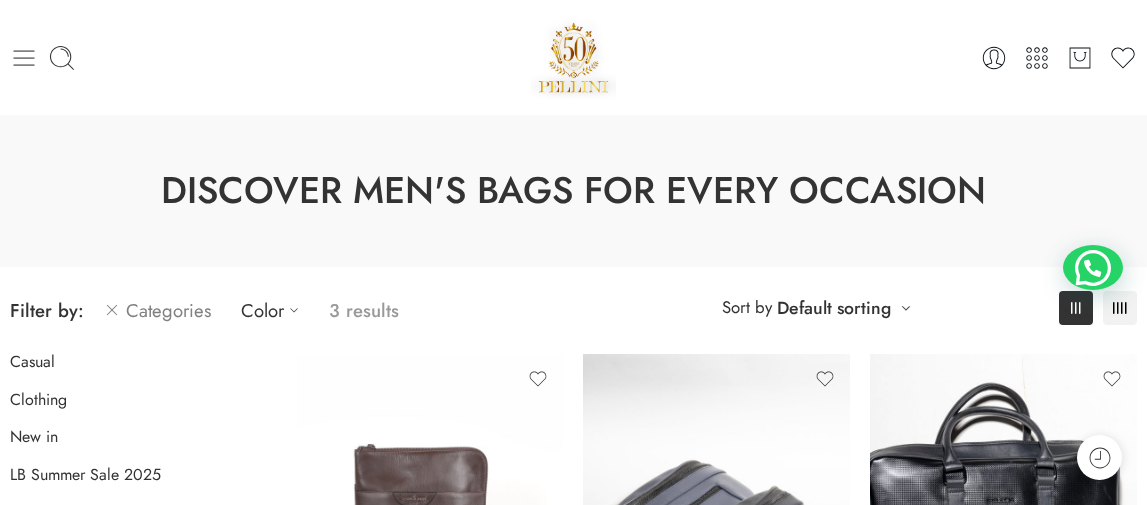 click 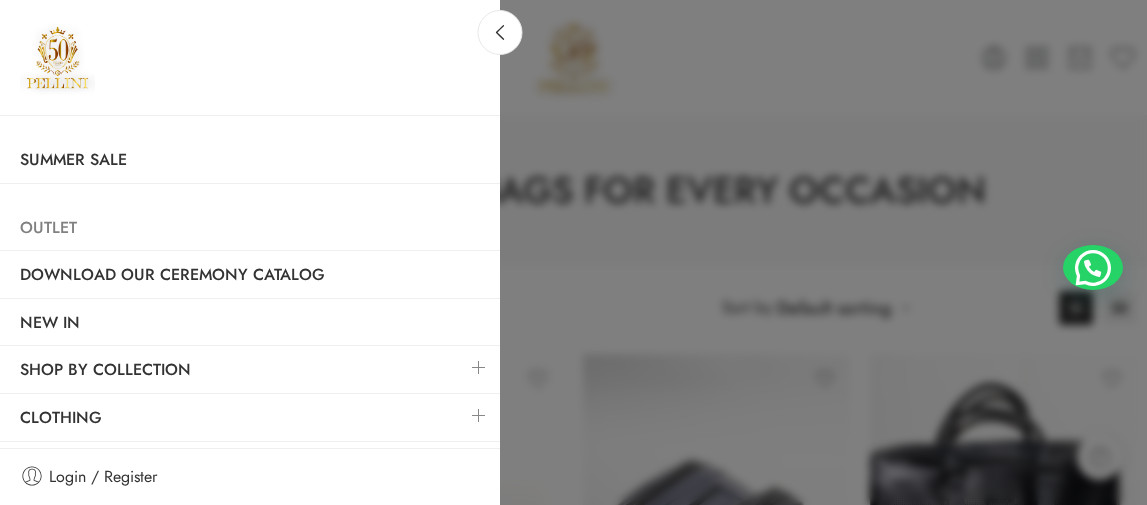 click on "Outlet" at bounding box center (250, 228) 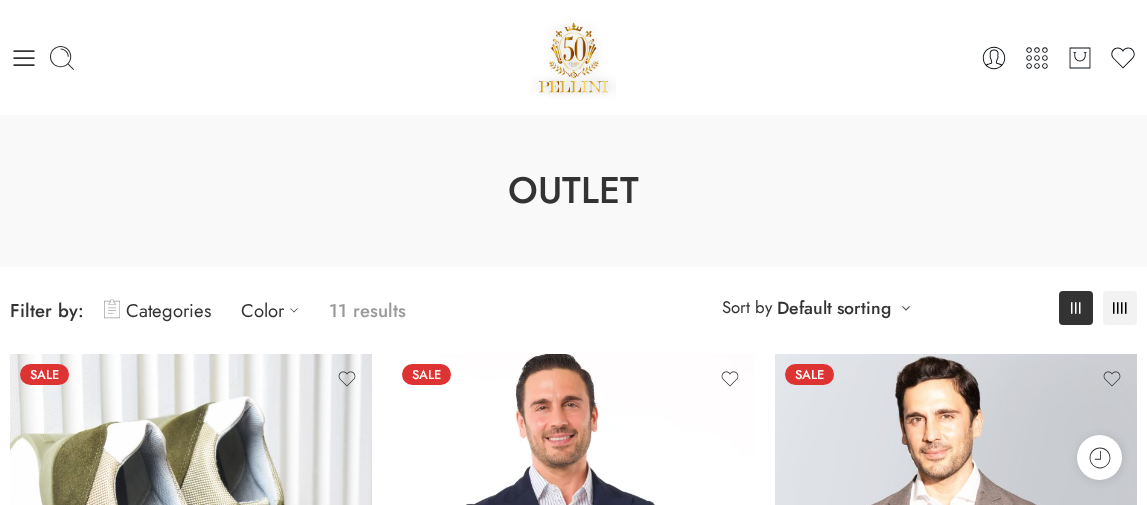 scroll, scrollTop: 0, scrollLeft: 0, axis: both 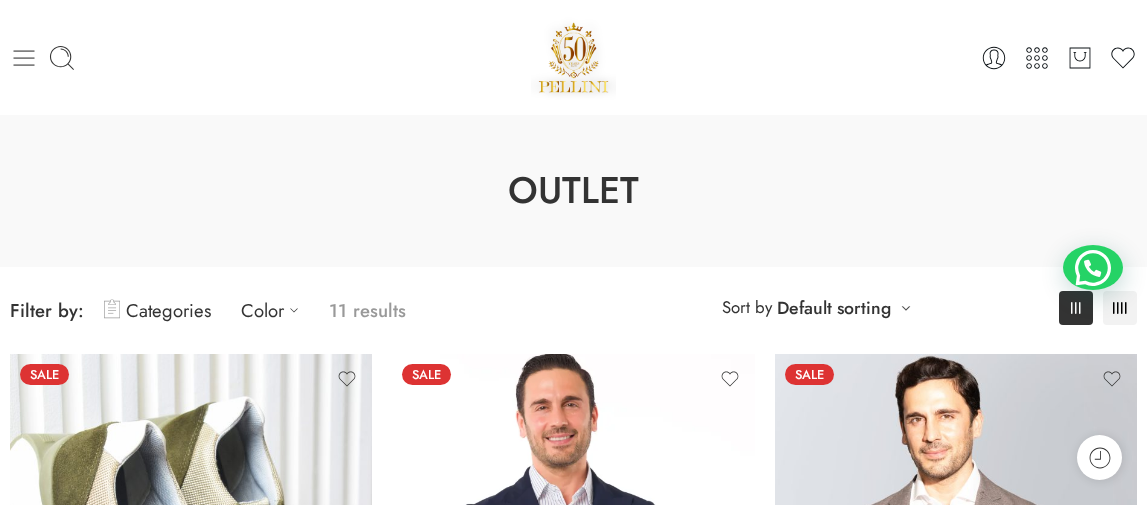 click 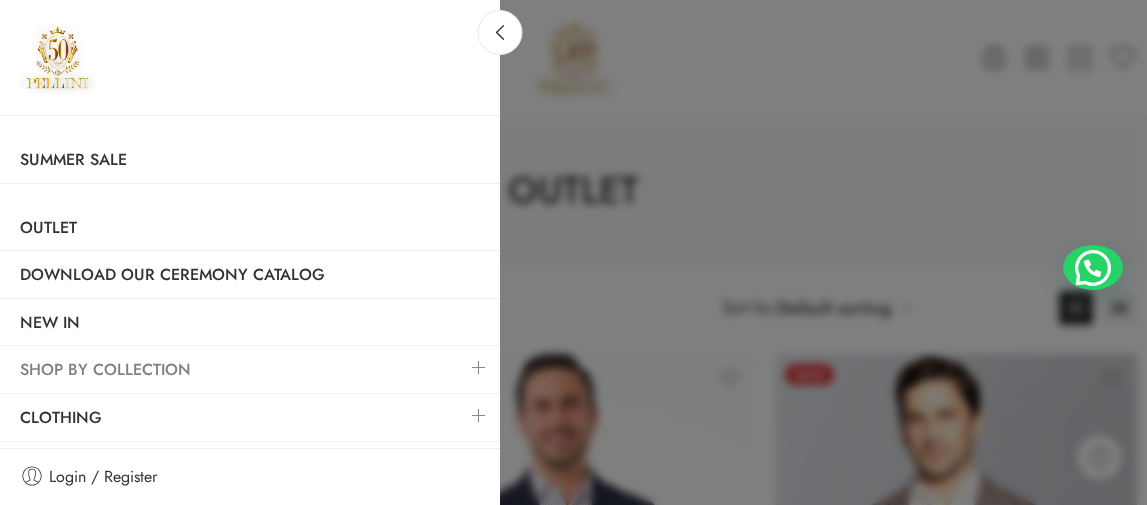 click on "SHOP BY COLLECTION" at bounding box center (250, 370) 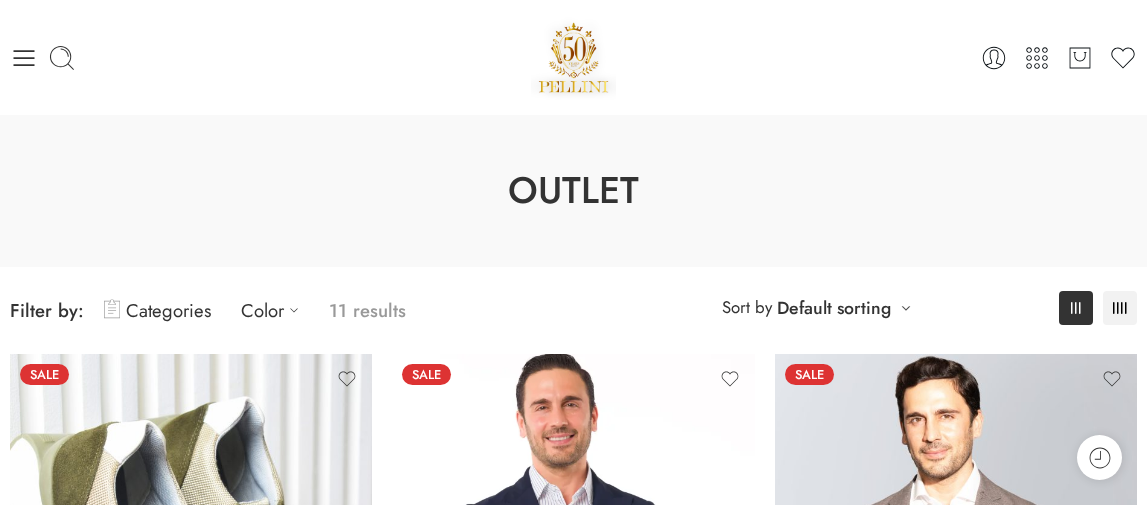 scroll, scrollTop: 0, scrollLeft: 0, axis: both 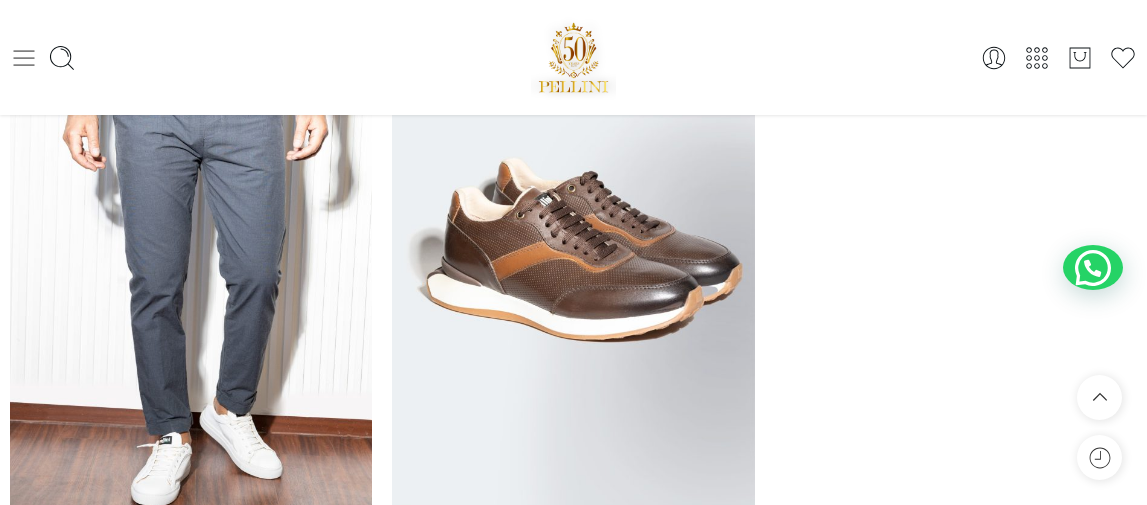 click 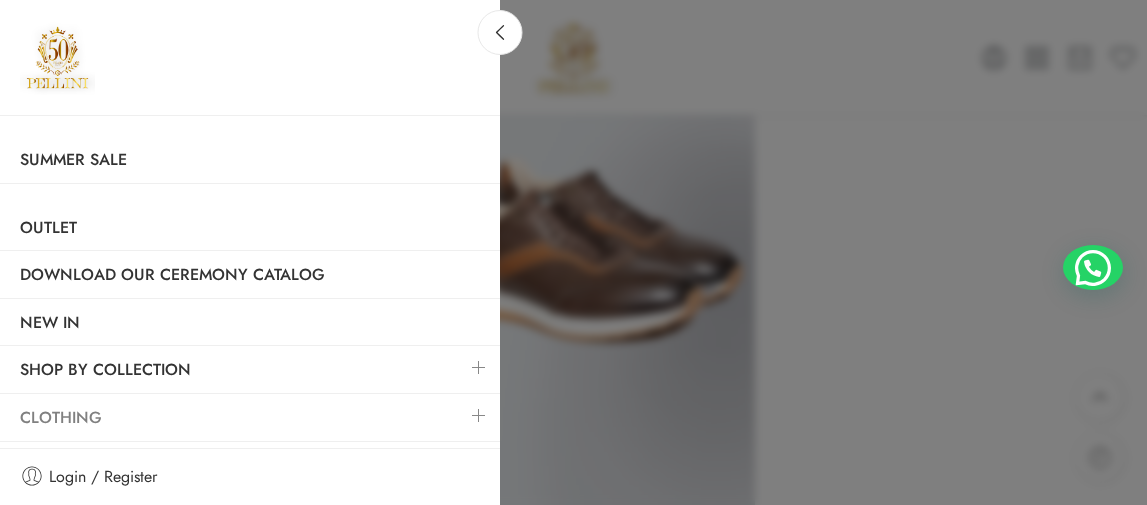 click on "Clothing" at bounding box center (250, 418) 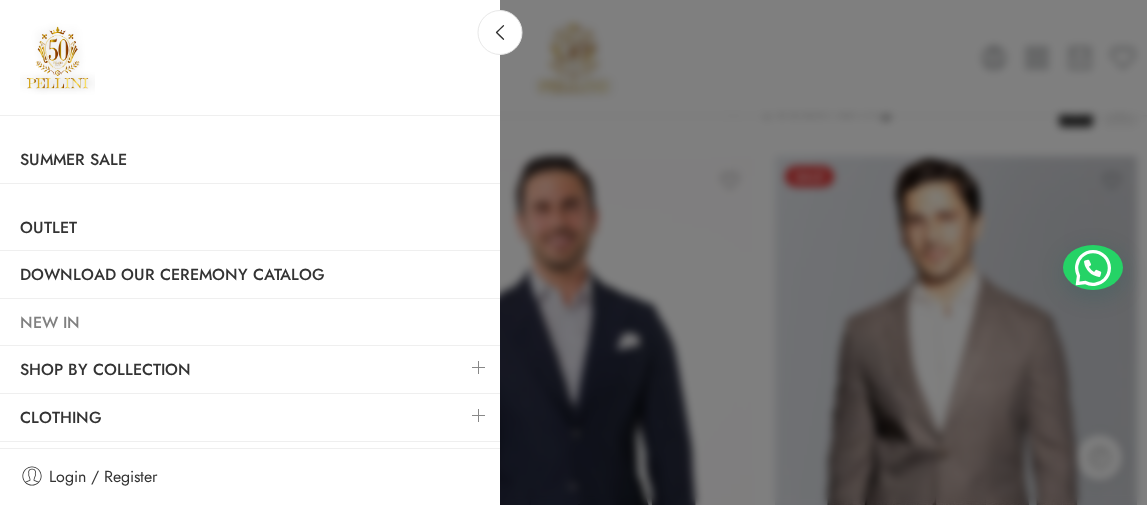 scroll, scrollTop: 0, scrollLeft: 0, axis: both 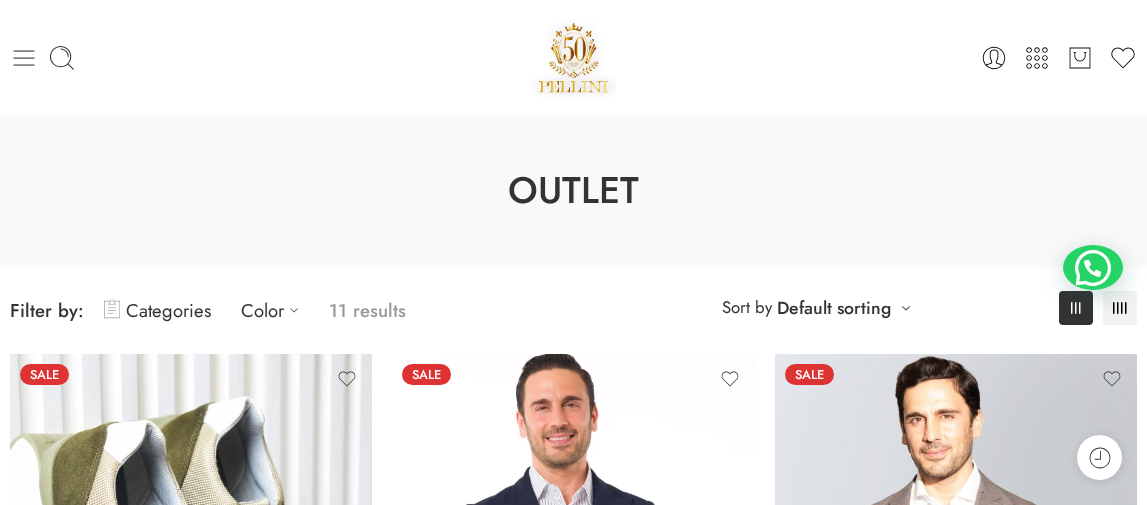 click 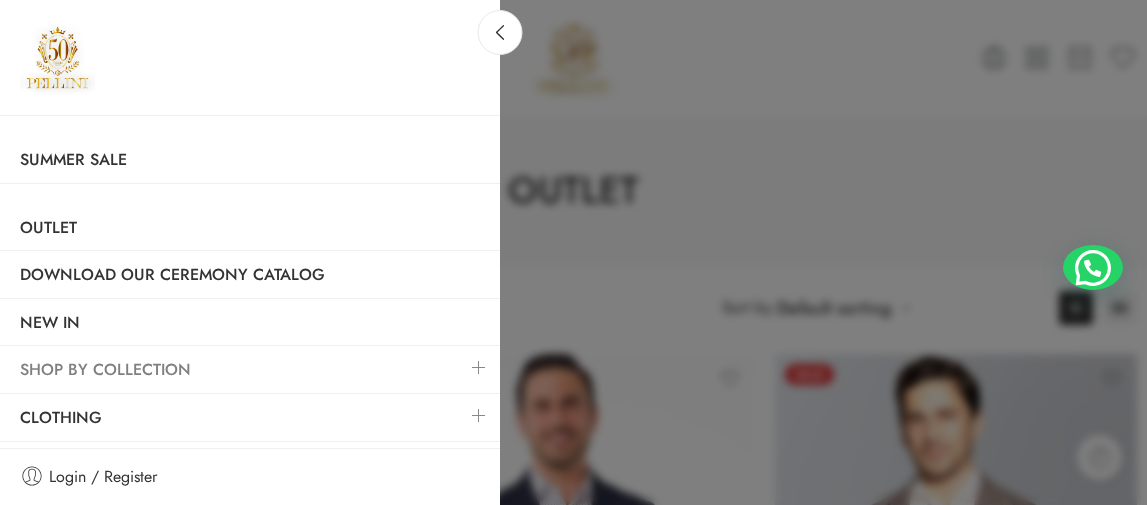 click on "SHOP BY COLLECTION" at bounding box center [250, 370] 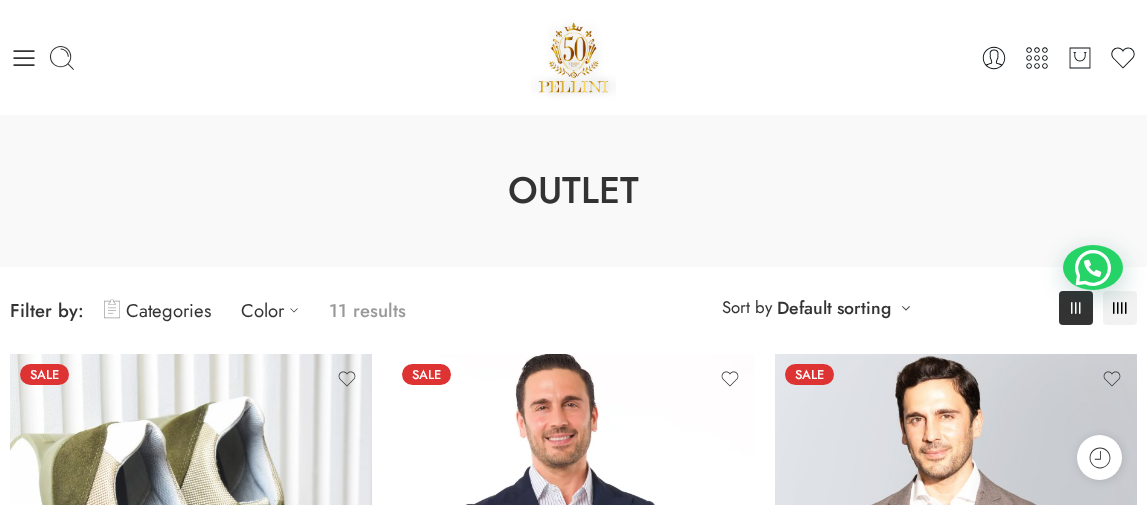 scroll, scrollTop: 0, scrollLeft: 0, axis: both 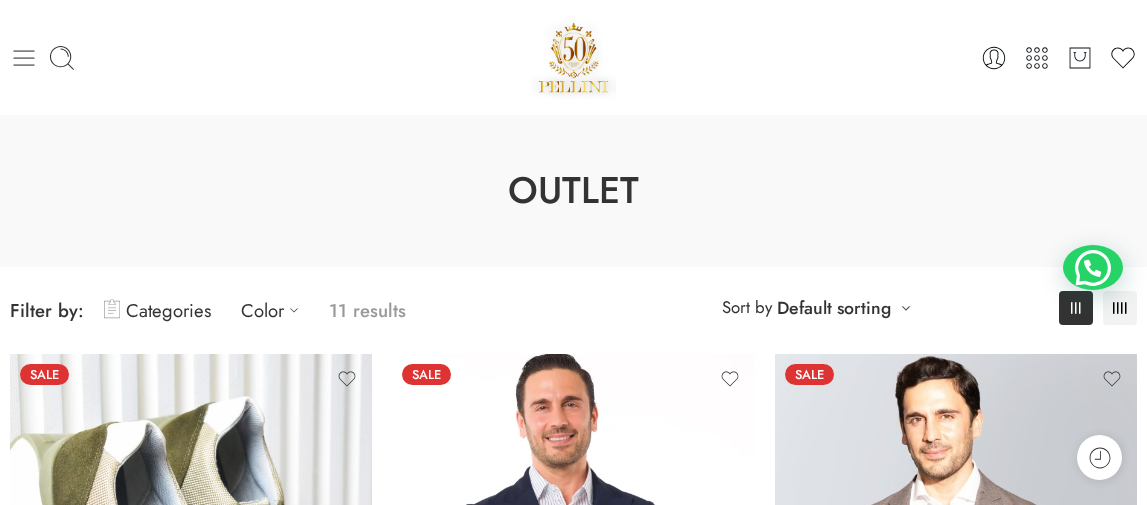 click 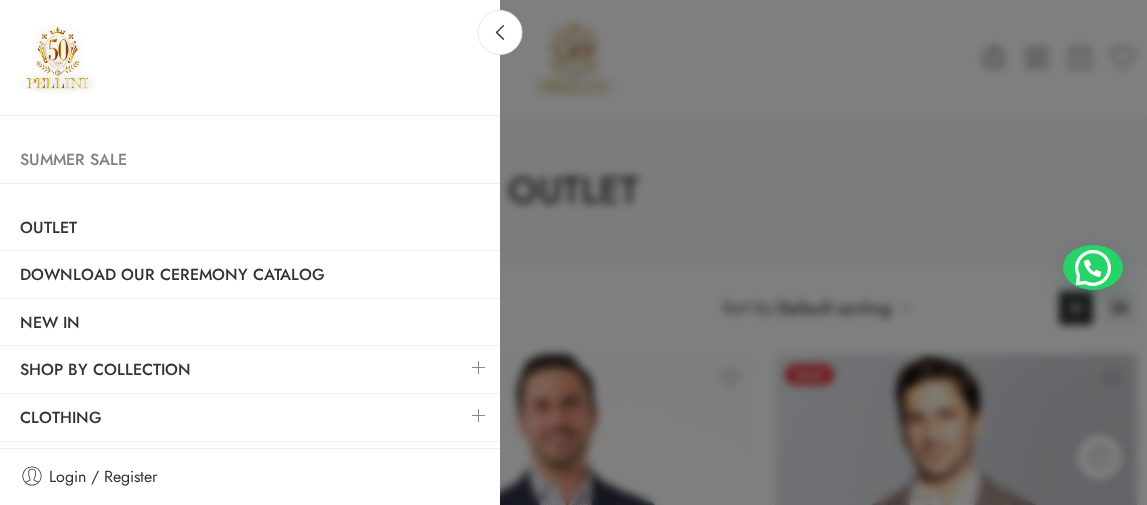 click on "Summer Sale" at bounding box center (250, 160) 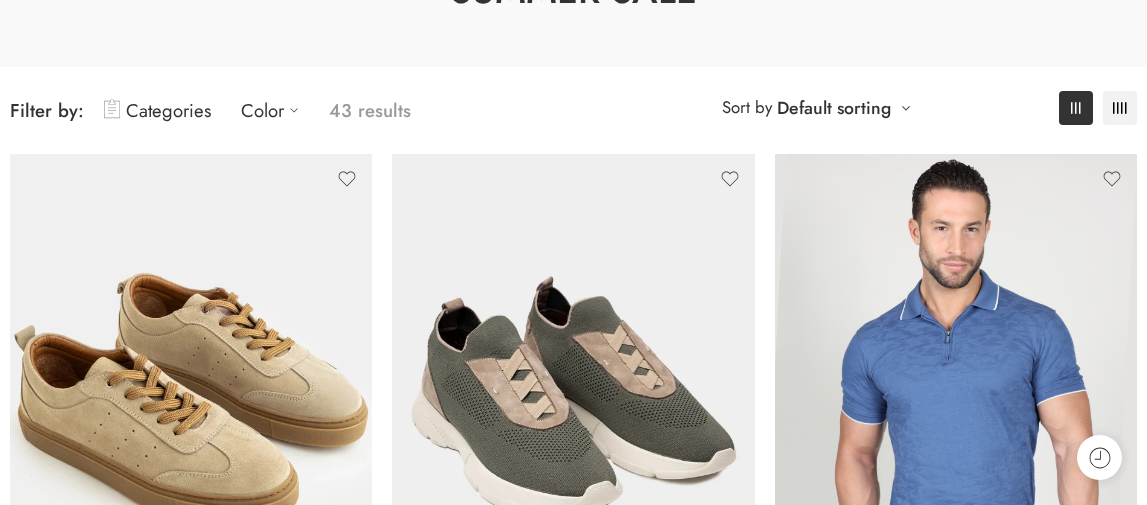 scroll, scrollTop: 0, scrollLeft: 0, axis: both 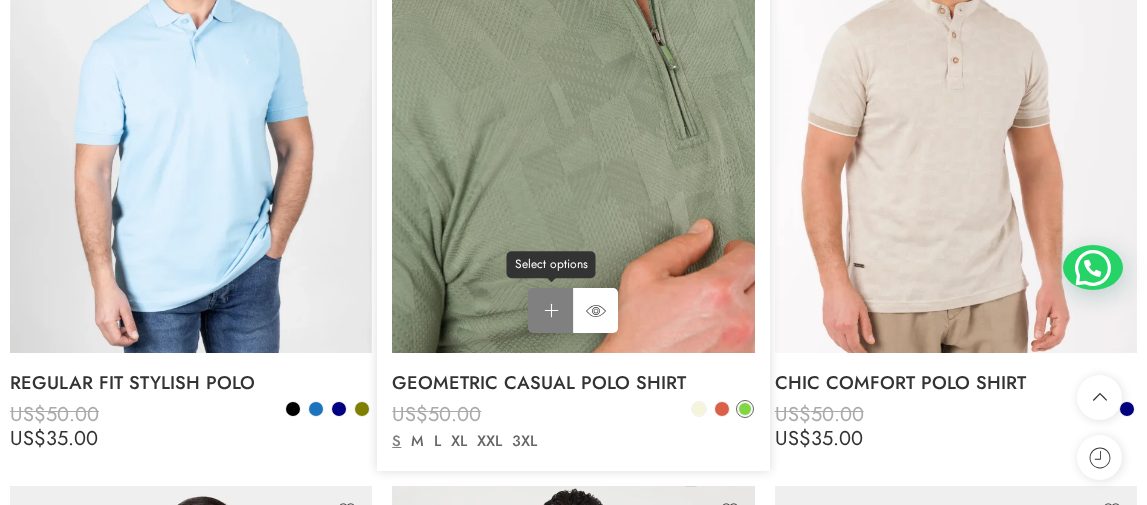 click on "Select options Select options" at bounding box center (550, 310) 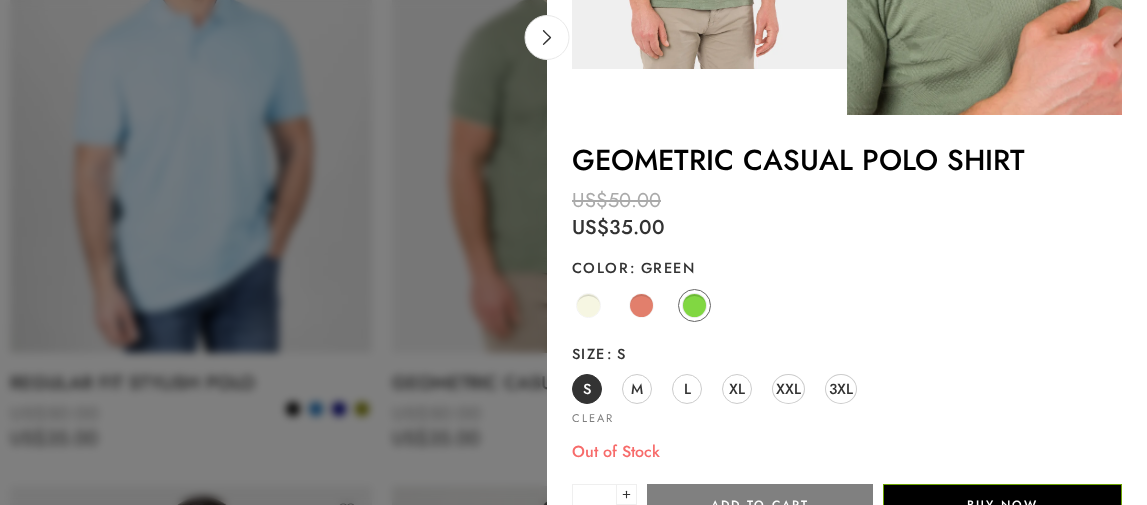 scroll, scrollTop: 400, scrollLeft: 0, axis: vertical 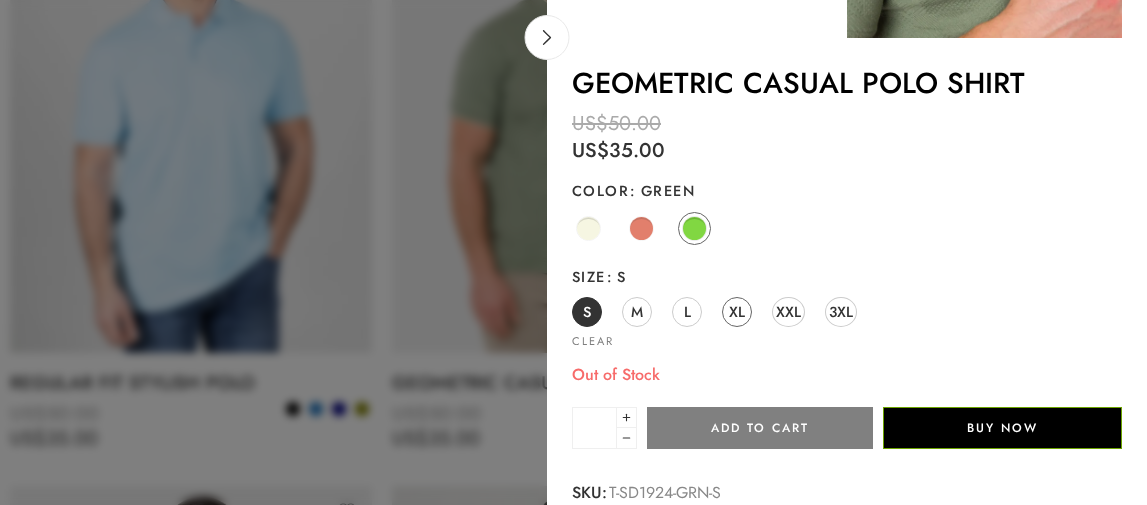 click on "XL" 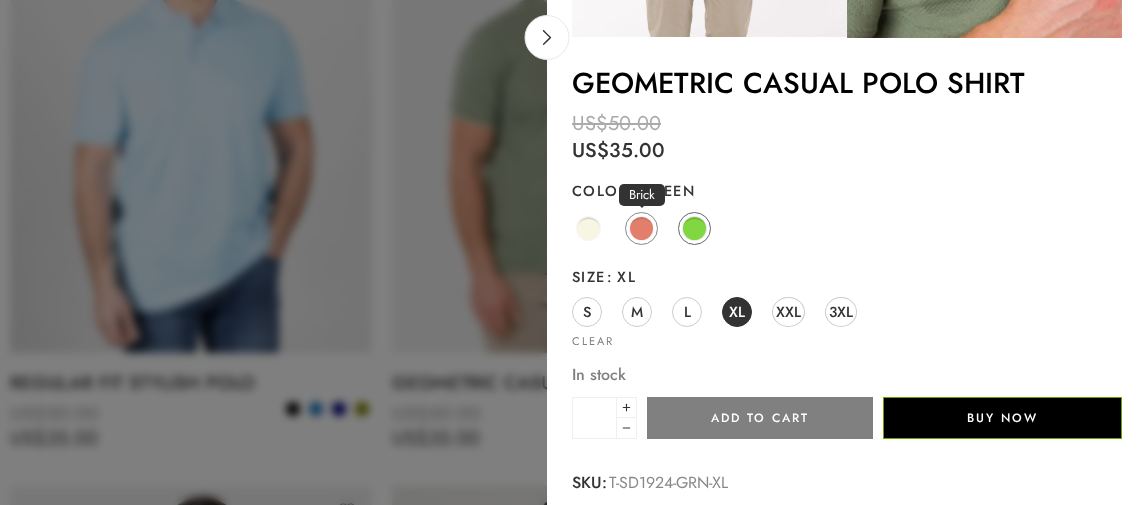 click 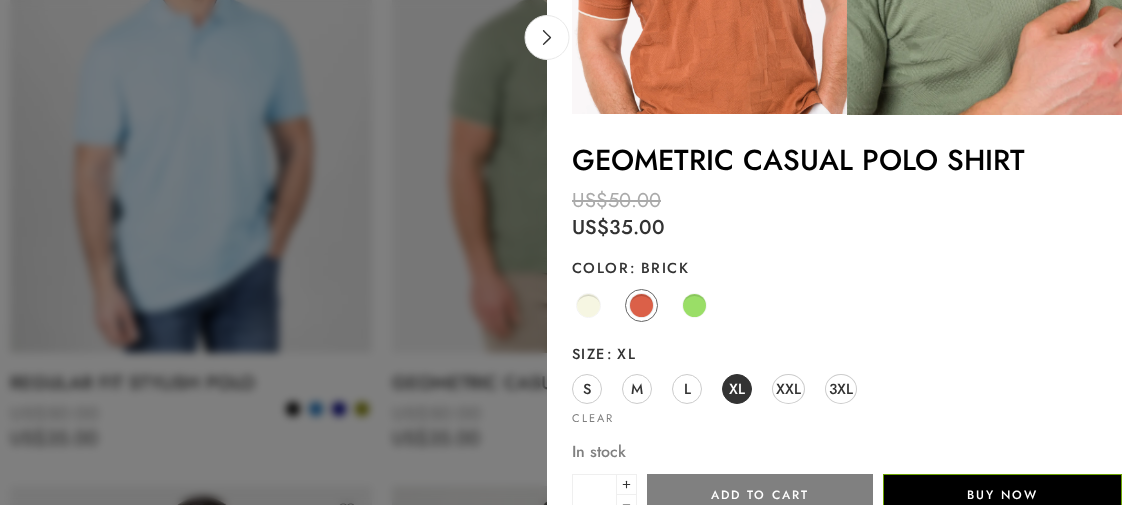scroll, scrollTop: 200, scrollLeft: 0, axis: vertical 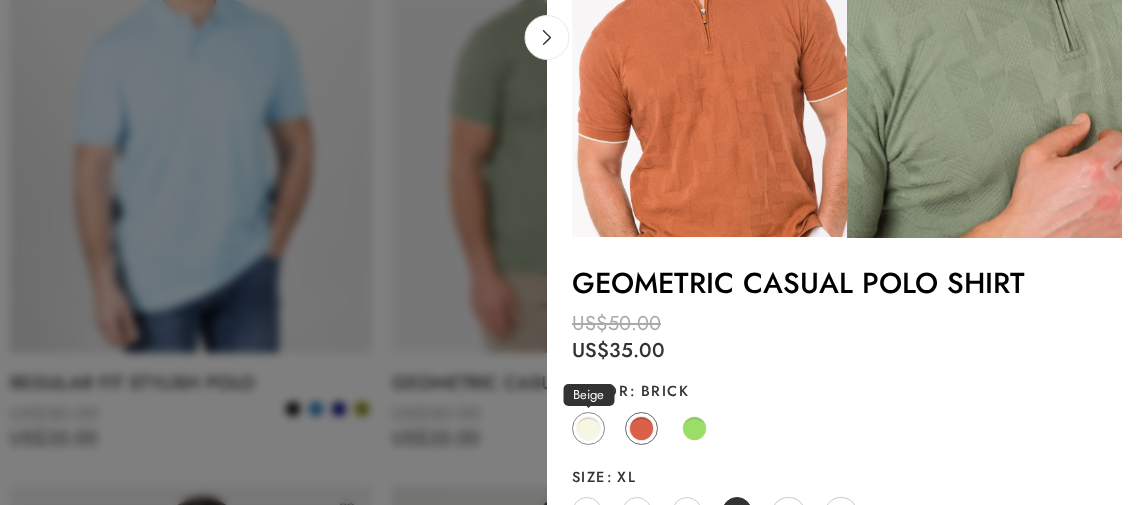 click 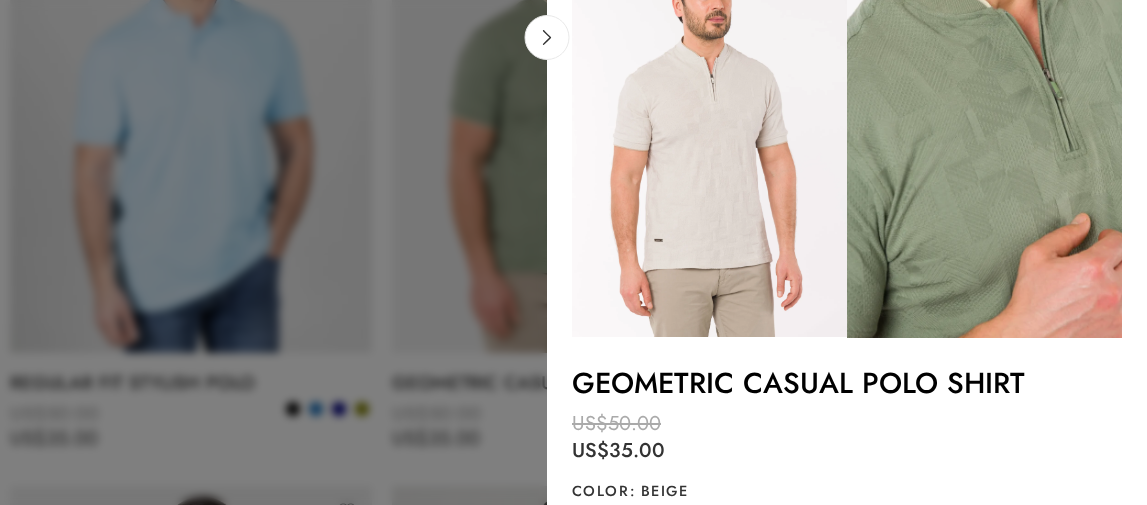 scroll, scrollTop: 200, scrollLeft: 0, axis: vertical 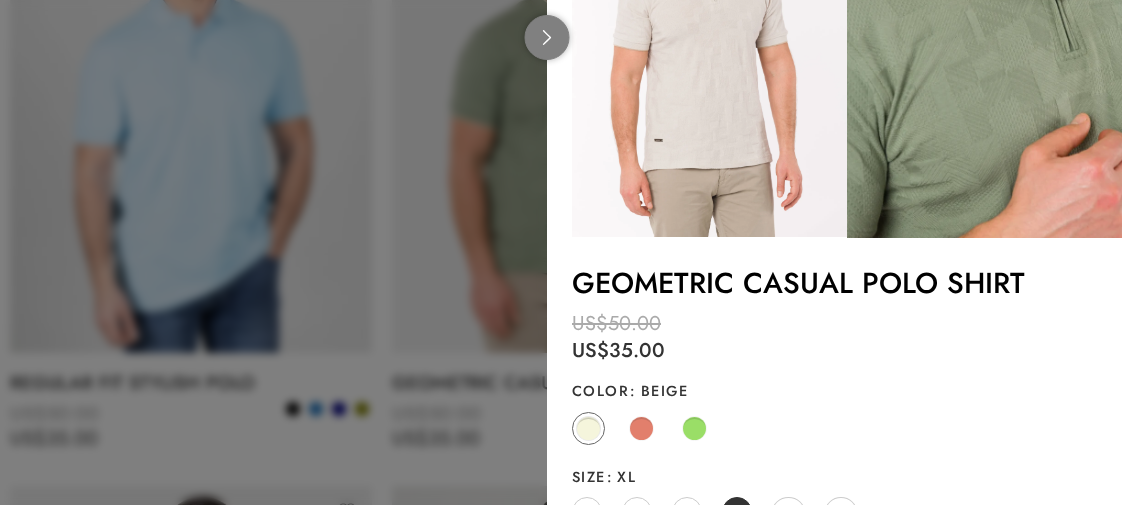 click 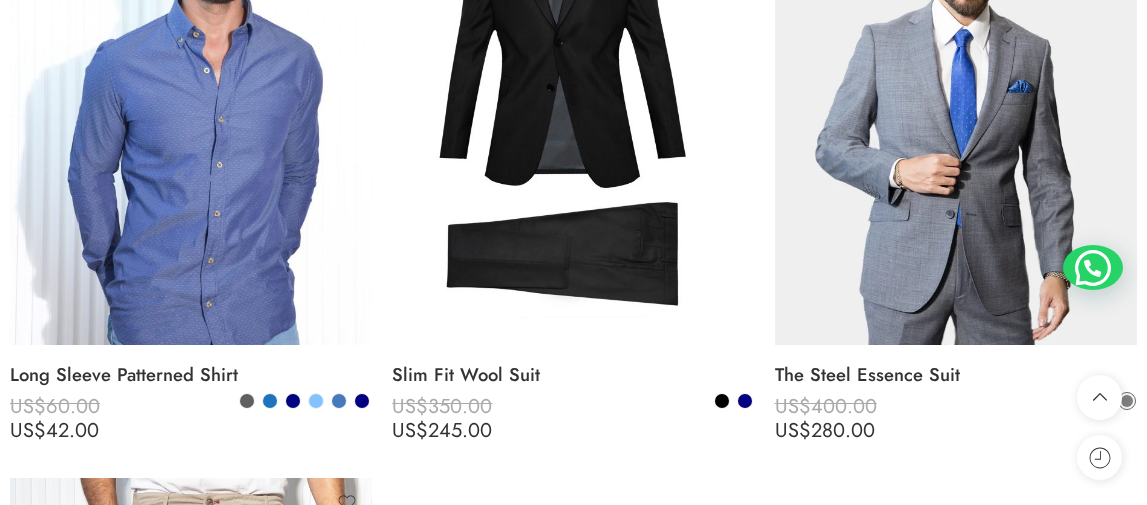 scroll, scrollTop: 8600, scrollLeft: 0, axis: vertical 